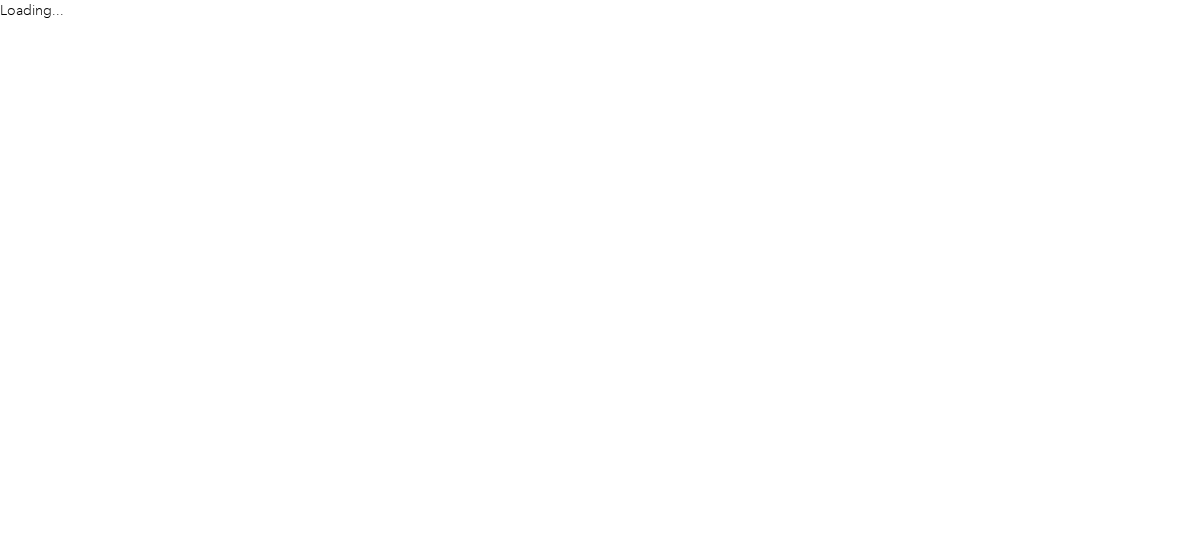 scroll, scrollTop: 0, scrollLeft: 0, axis: both 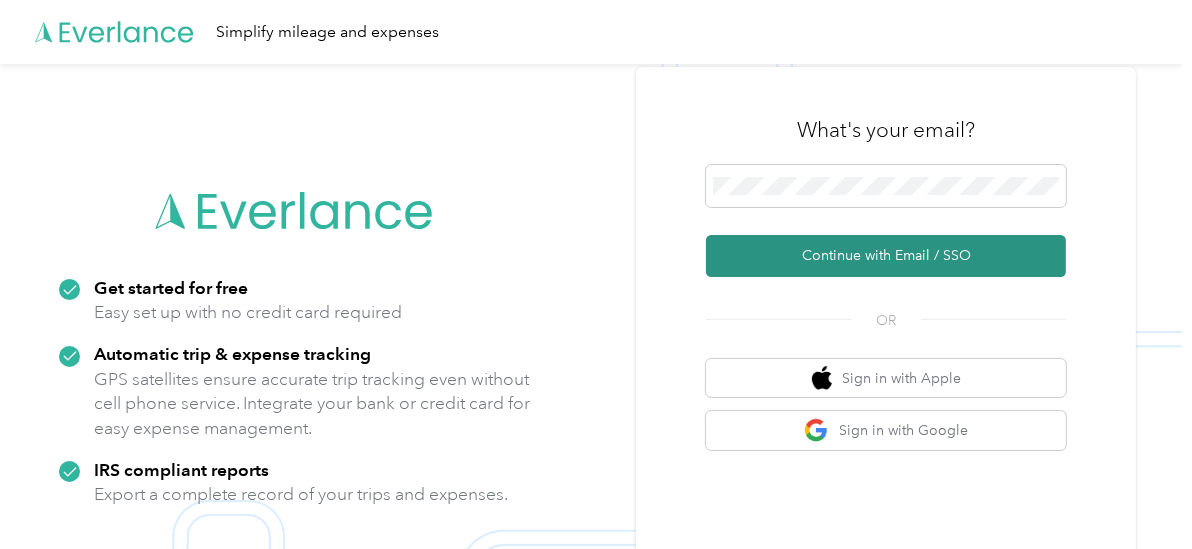 click on "Continue with Email / SSO" at bounding box center (886, 256) 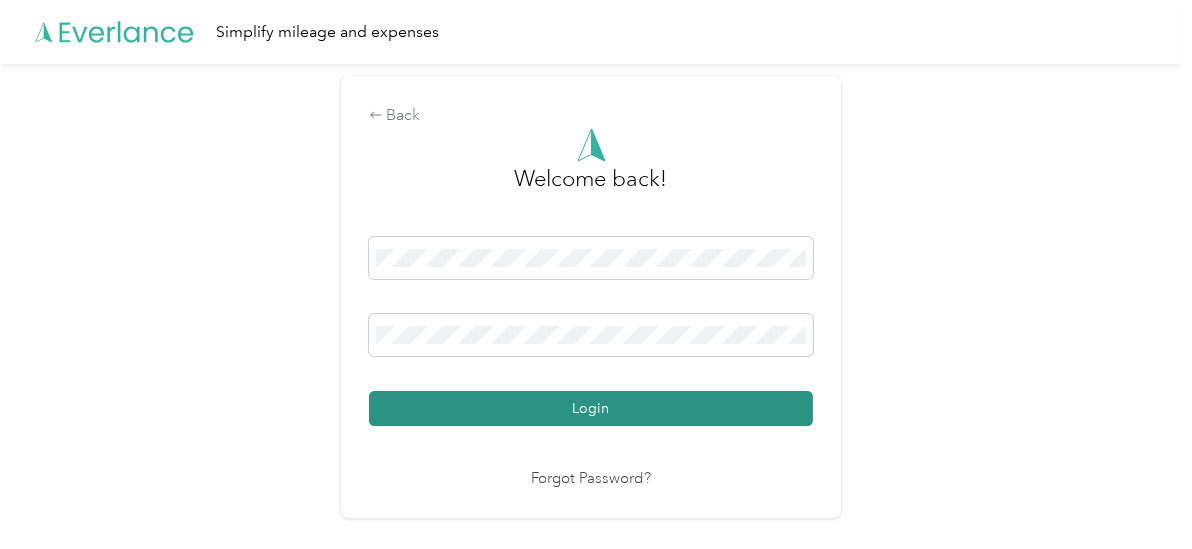 click on "Login" at bounding box center (591, 408) 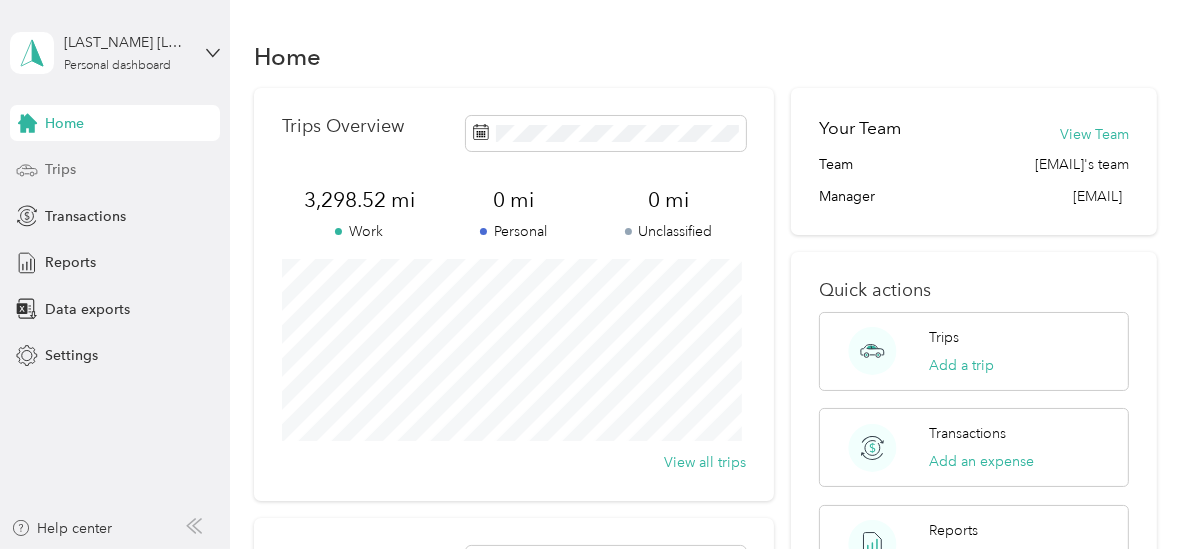 click on "Trips" at bounding box center [60, 169] 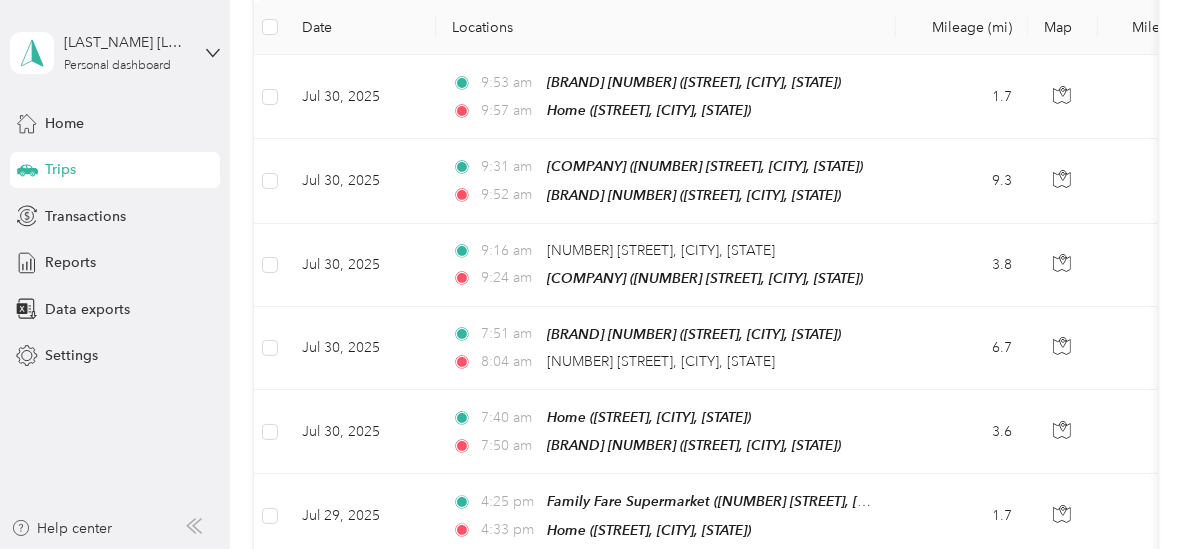 scroll, scrollTop: 0, scrollLeft: 0, axis: both 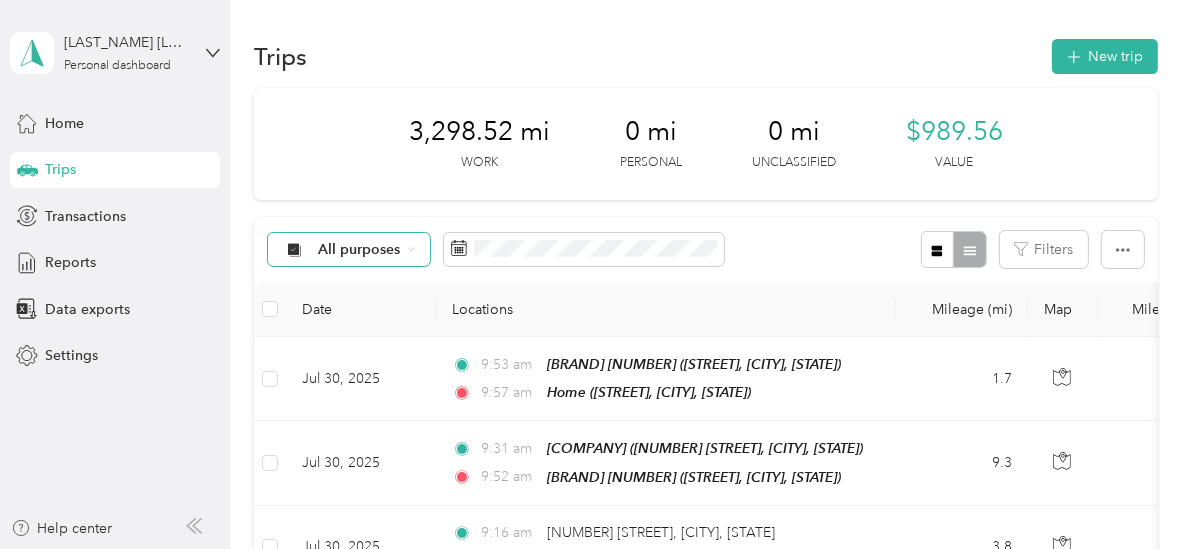click 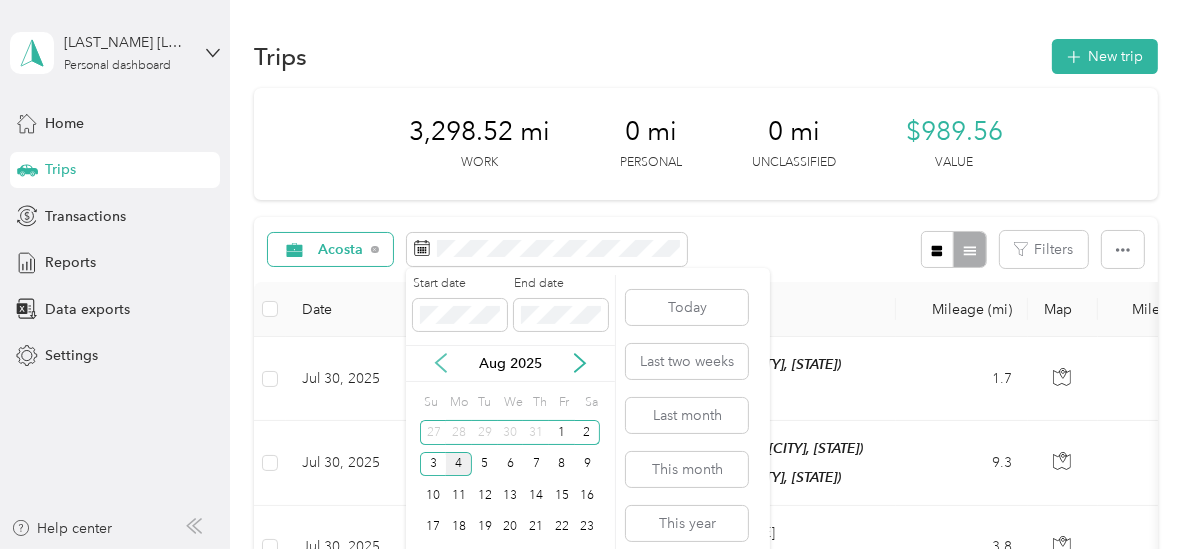 click 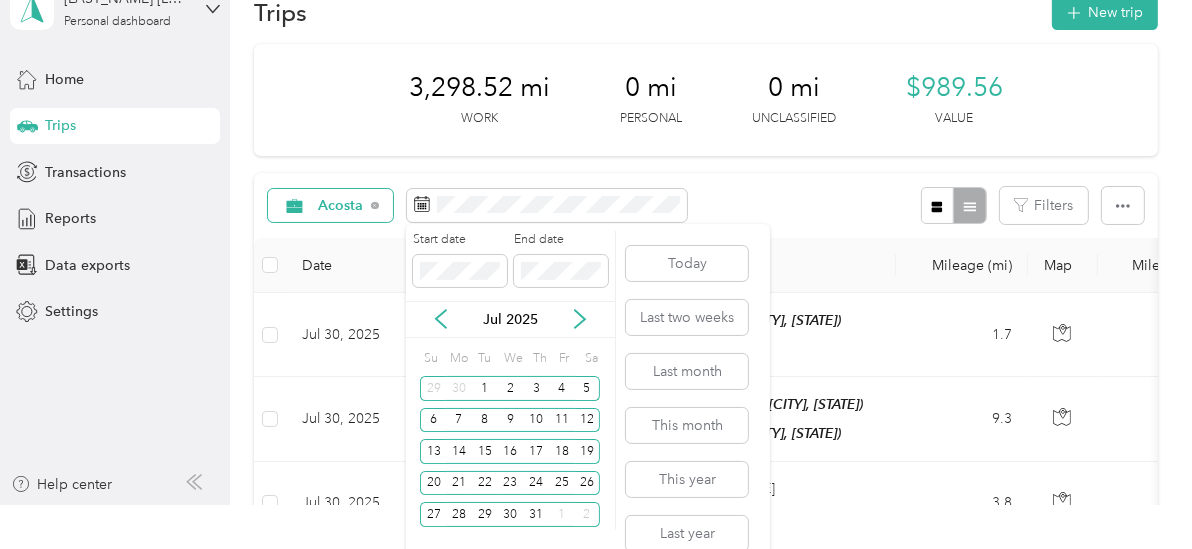 scroll, scrollTop: 68, scrollLeft: 0, axis: vertical 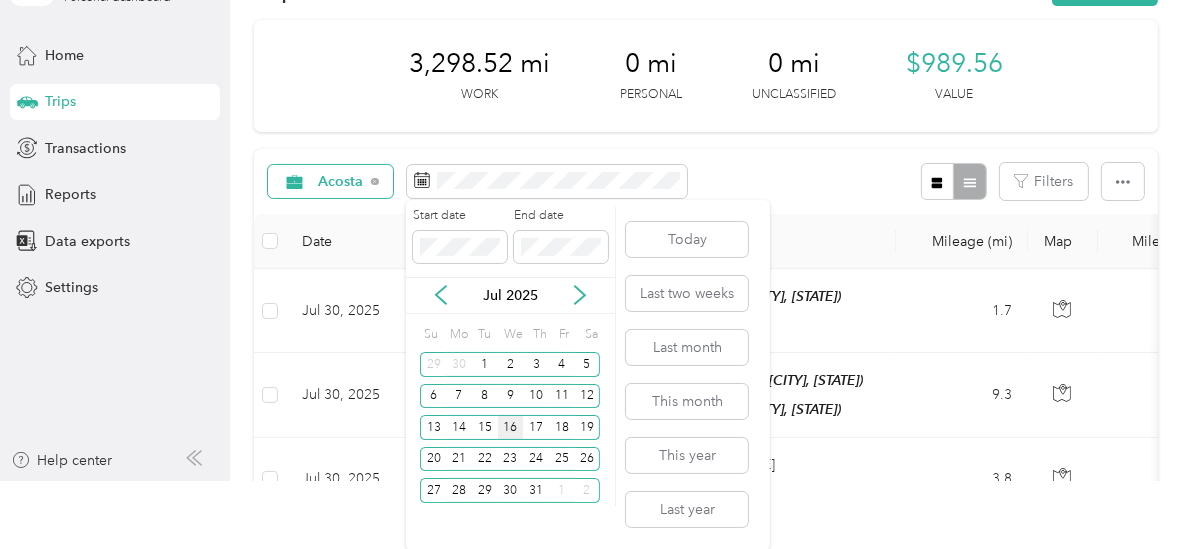 click on "16" at bounding box center (511, 427) 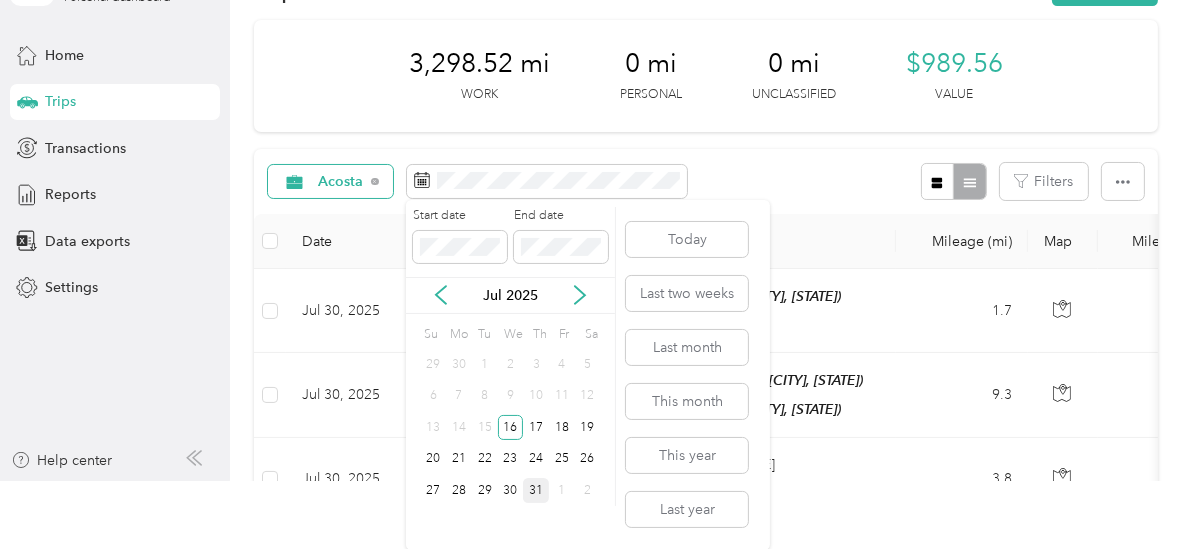 click on "31" at bounding box center (536, 490) 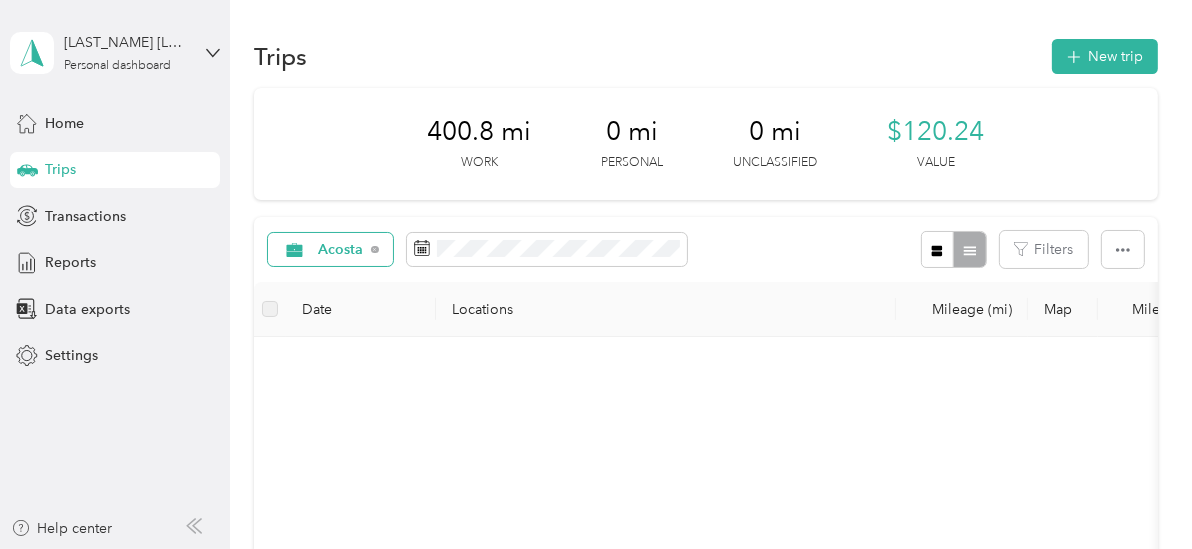 scroll, scrollTop: 0, scrollLeft: 0, axis: both 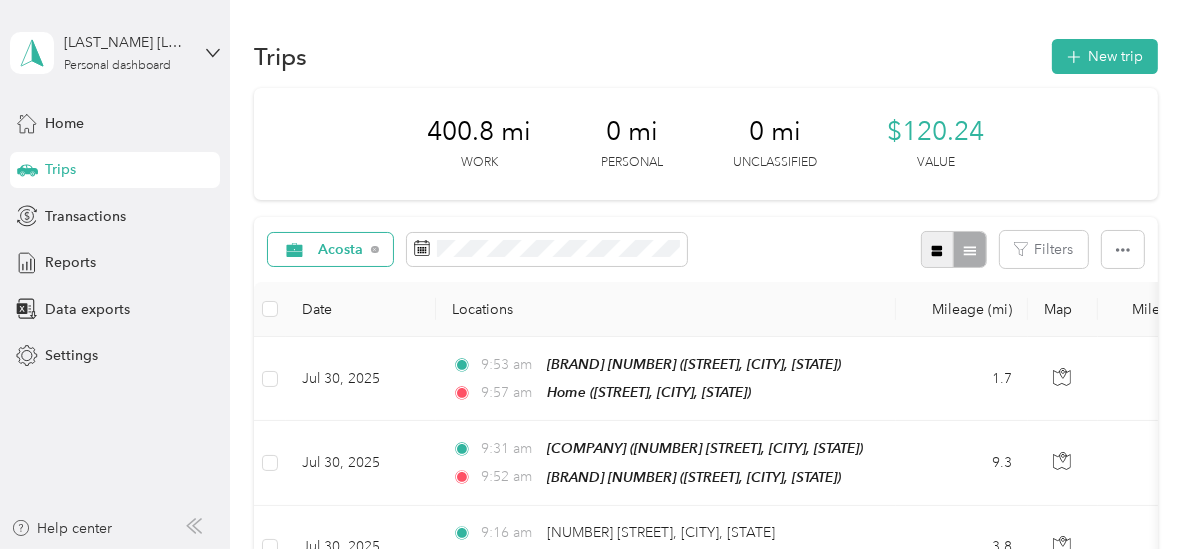 click 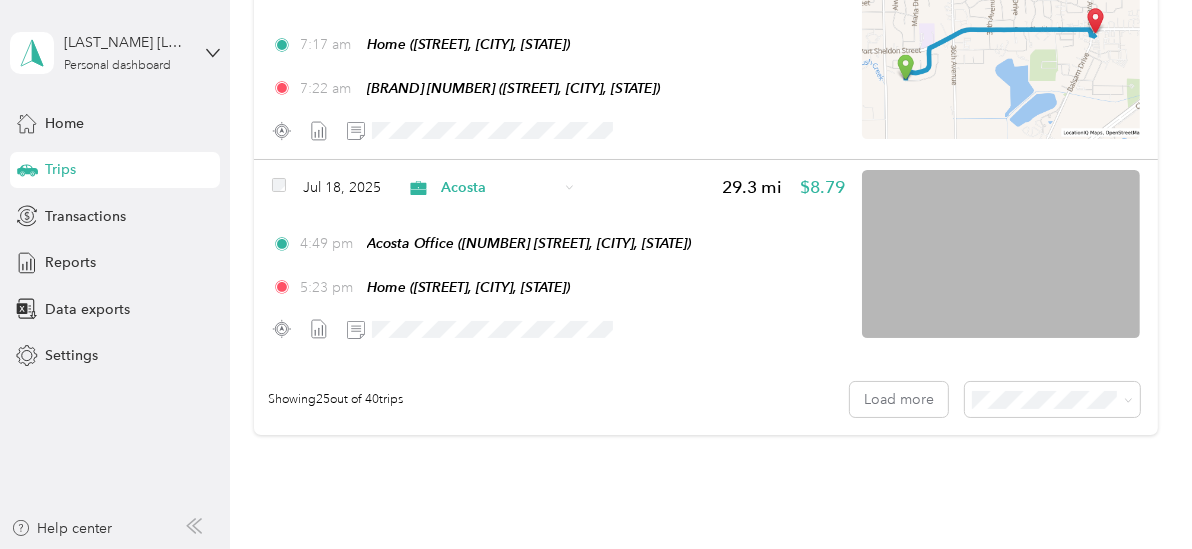 scroll, scrollTop: 5048, scrollLeft: 0, axis: vertical 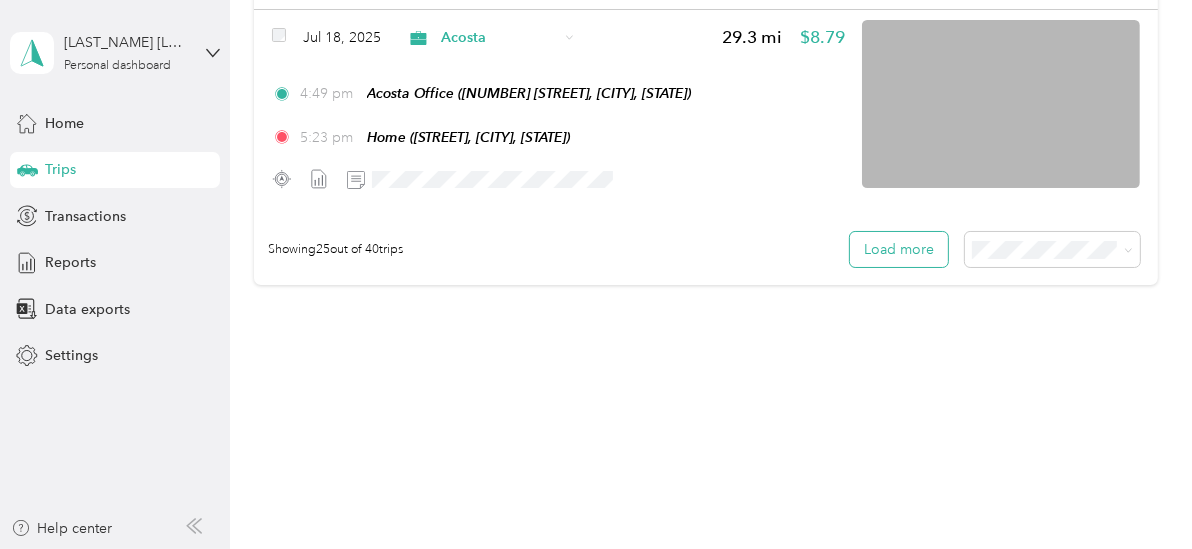 click on "Load more" at bounding box center [899, 249] 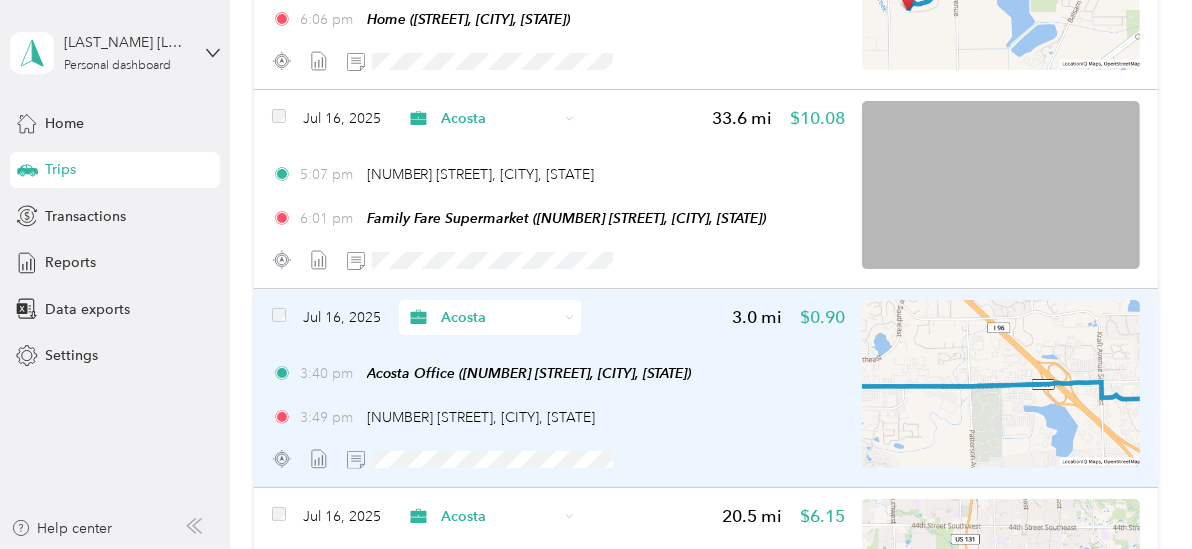 scroll, scrollTop: 7126, scrollLeft: 0, axis: vertical 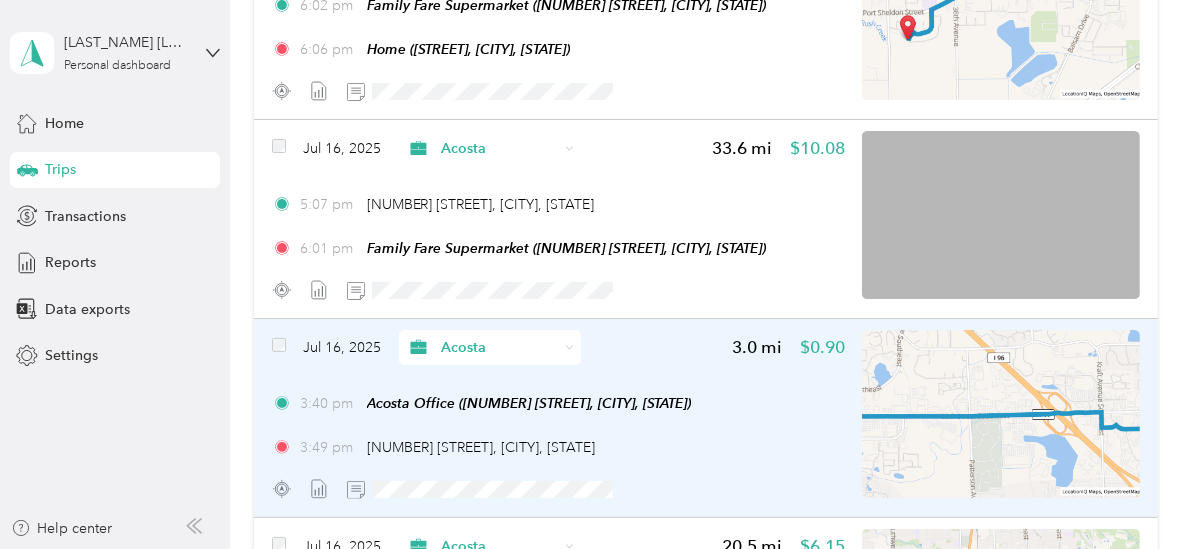 click on "[TIME] [NUMBER] [STREET], [CITY], [STATE]" at bounding box center [558, 447] 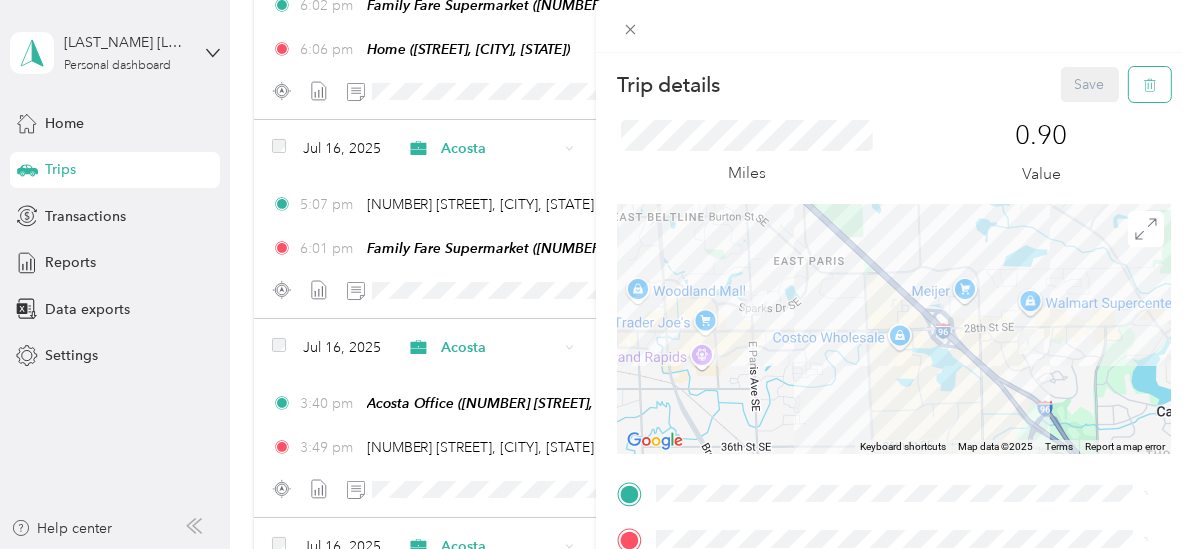 click 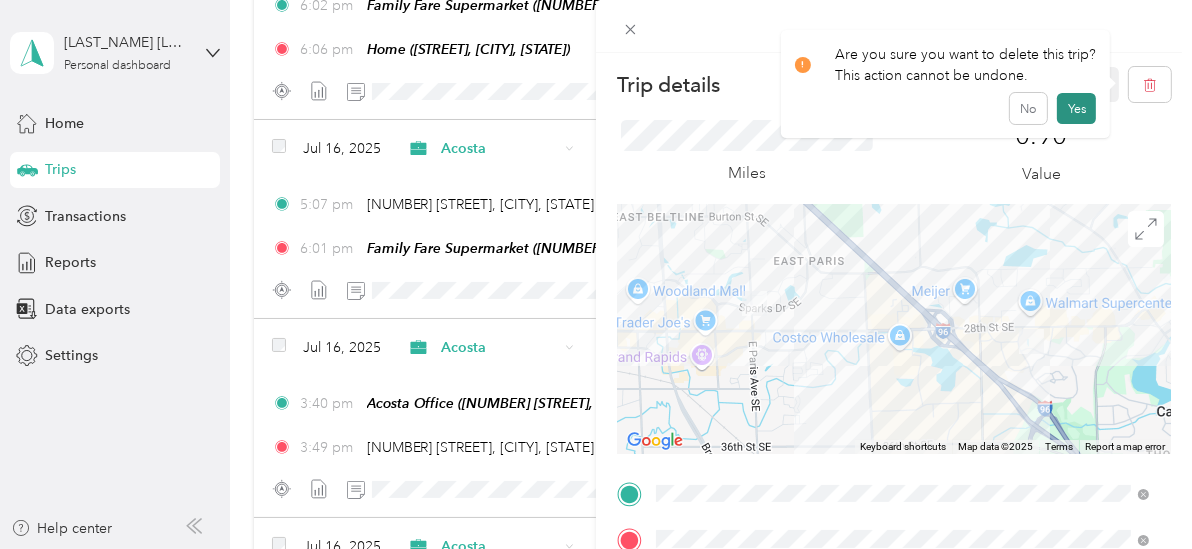 click on "Yes" at bounding box center [1076, 109] 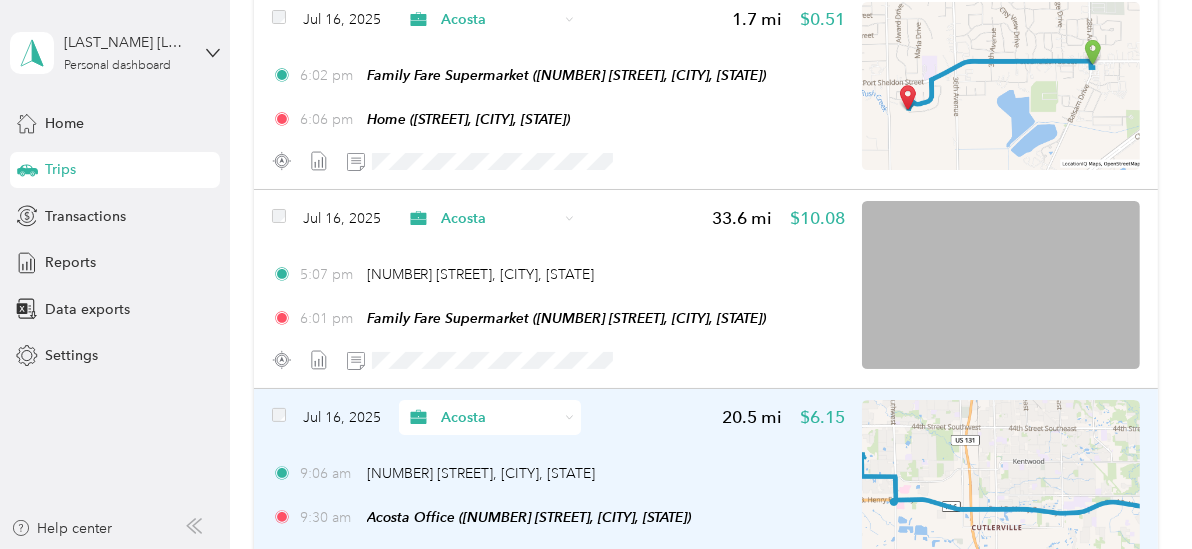 scroll, scrollTop: 7026, scrollLeft: 0, axis: vertical 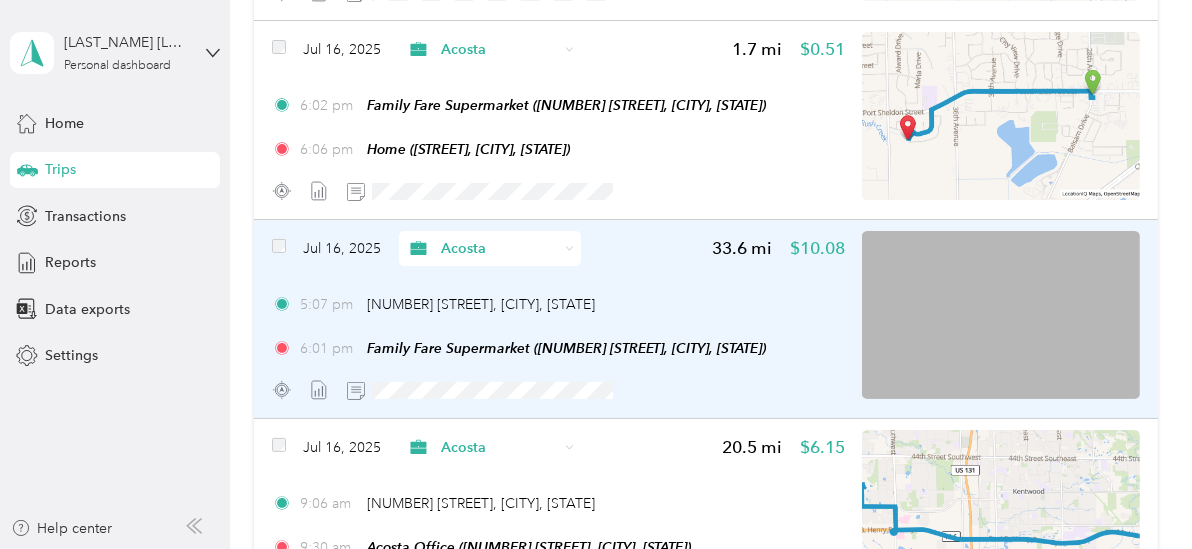 click on "[TIME] [TIME] [NUMBER] [STREET], [CITY], [STATE] [TIME] [TIME] [COMPANY] ([NUMBER] [STREET], [CITY], [STATE])" at bounding box center [558, 326] 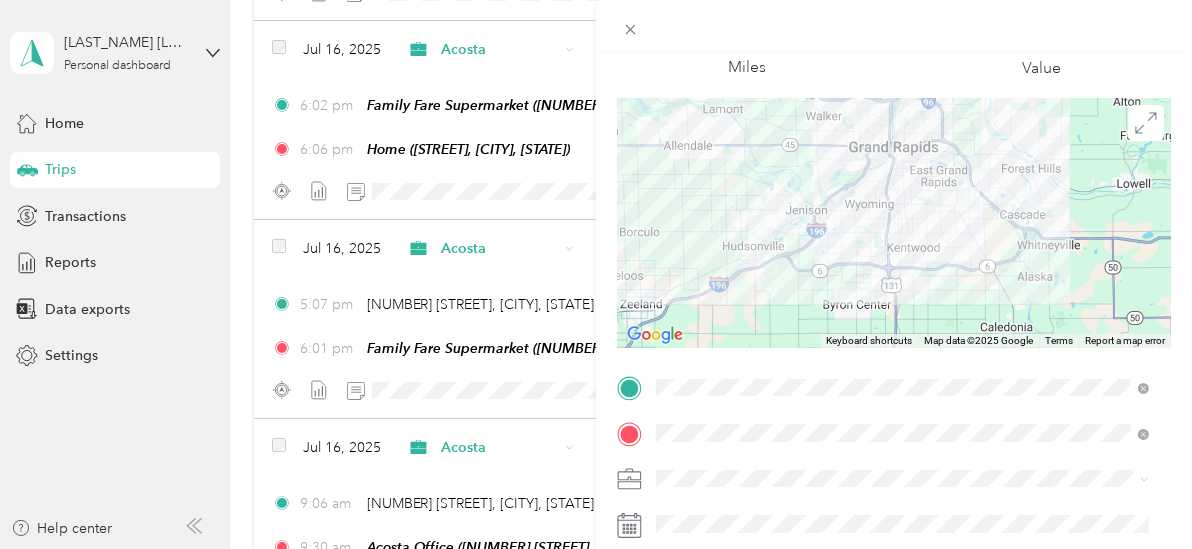 scroll, scrollTop: 112, scrollLeft: 0, axis: vertical 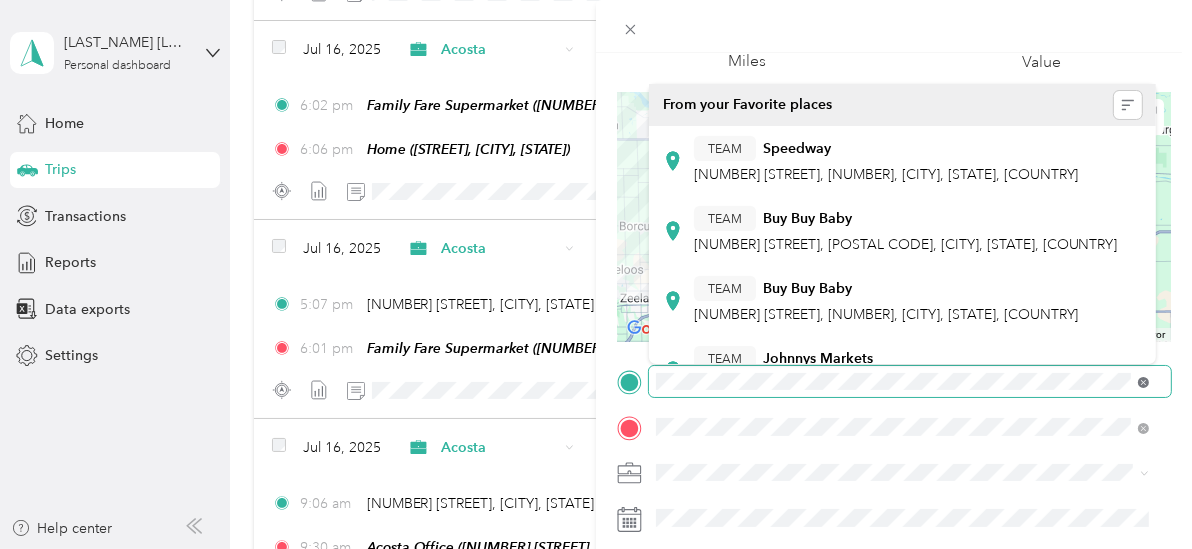 click 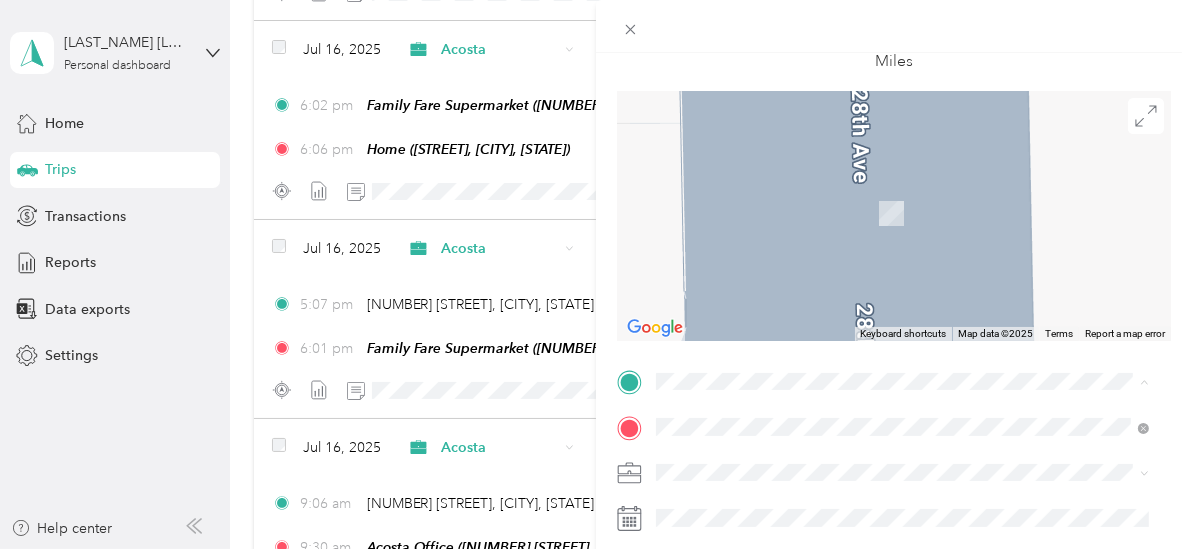 click on "Acosta Grand Rapids Office (NEW)" at bounding box center [879, 281] 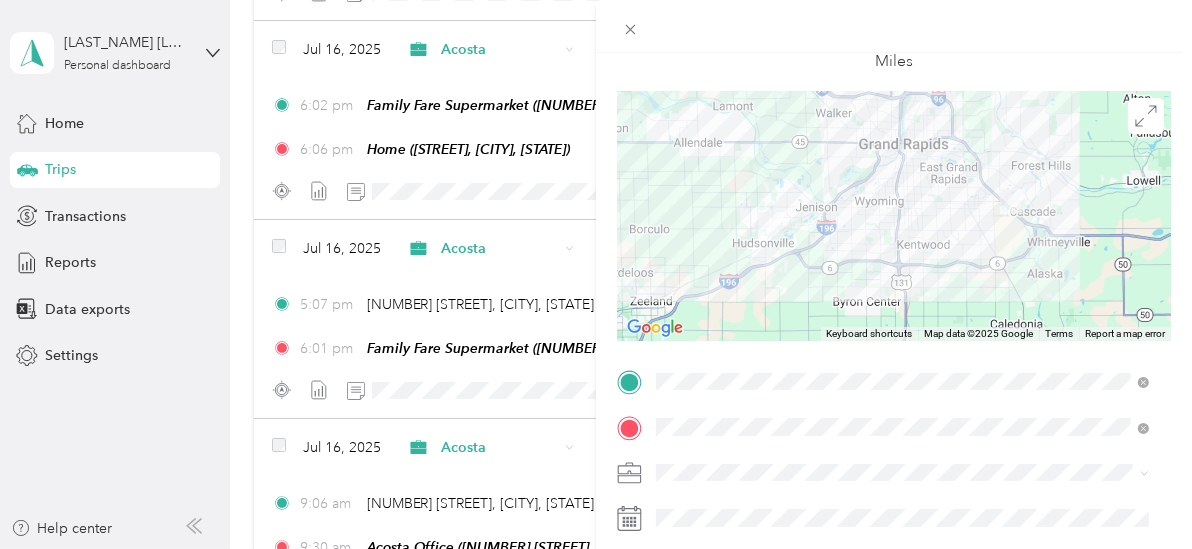 scroll, scrollTop: 0, scrollLeft: 0, axis: both 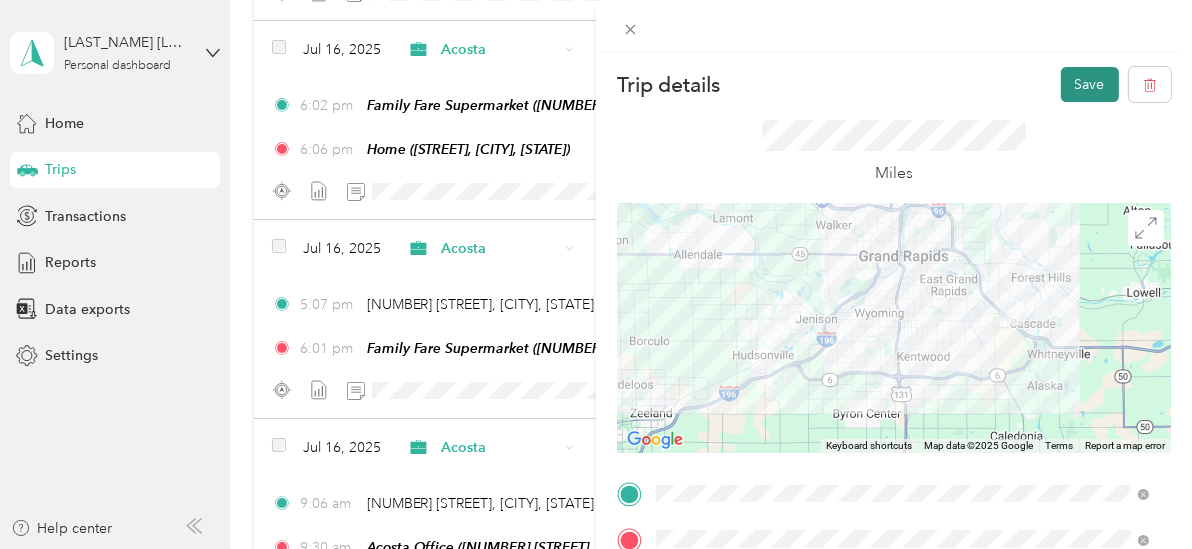 click on "Save" at bounding box center [1090, 84] 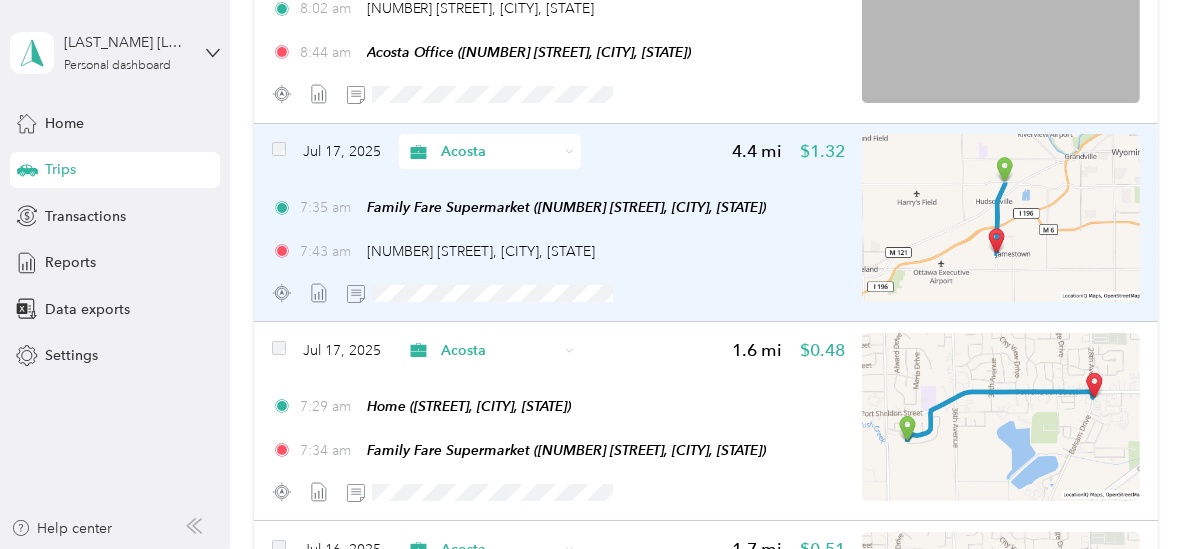 scroll, scrollTop: 6426, scrollLeft: 0, axis: vertical 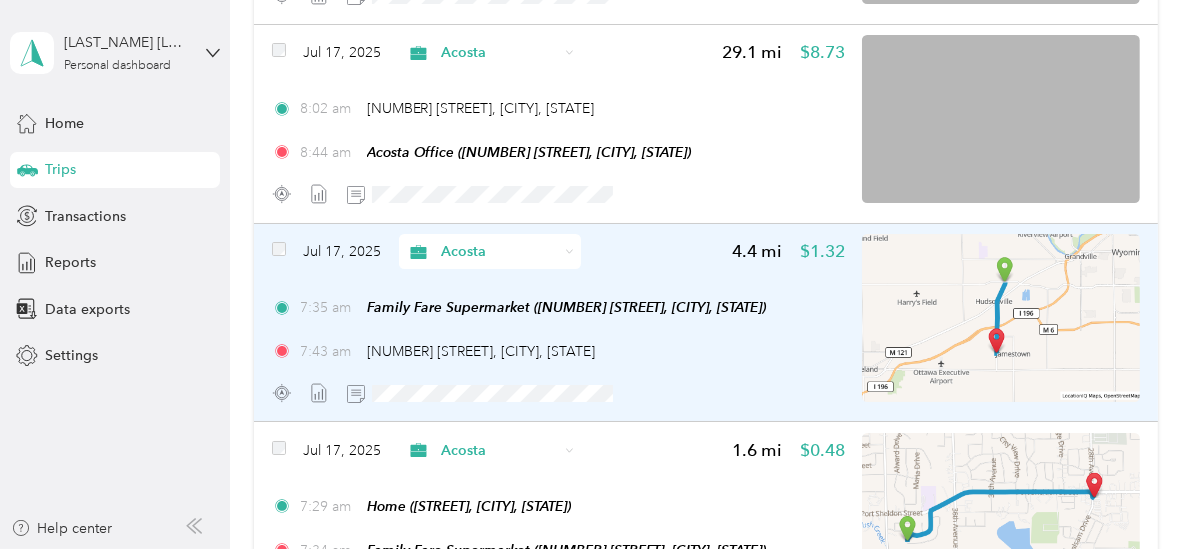 click on "[TIME] [NUMBER] [STREET], [CITY], [STATE]" at bounding box center (558, 351) 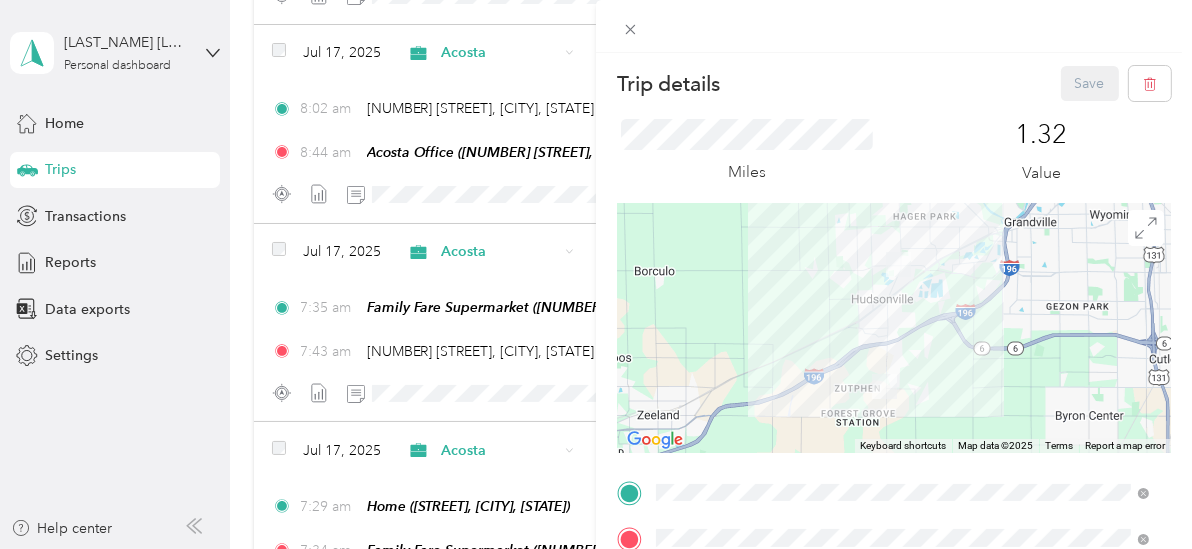 scroll, scrollTop: 0, scrollLeft: 0, axis: both 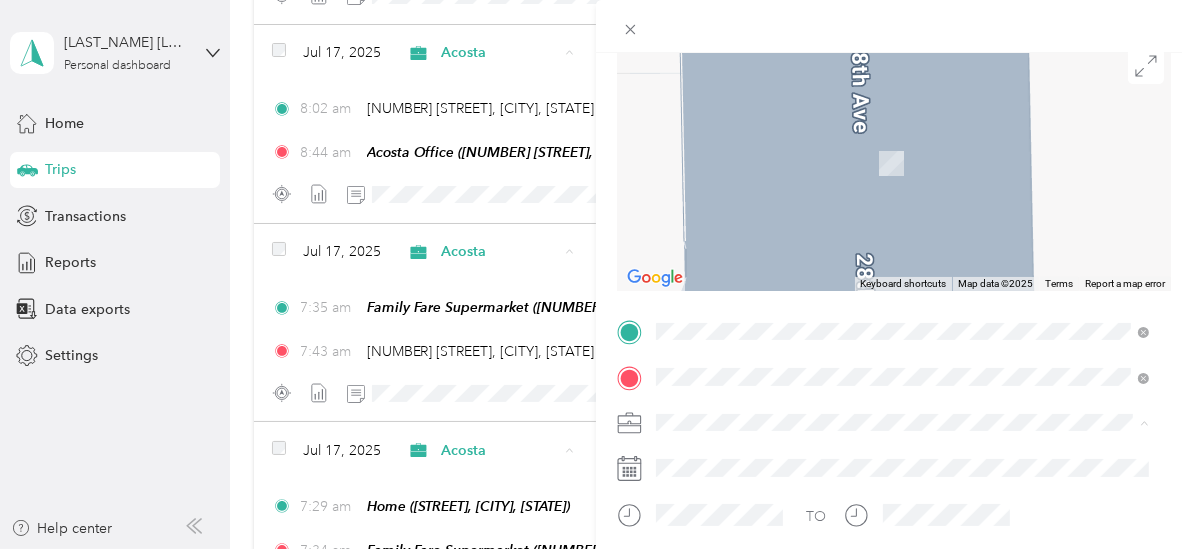 click on "Acosta Grand Rapids Office (NEW)" at bounding box center (879, 247) 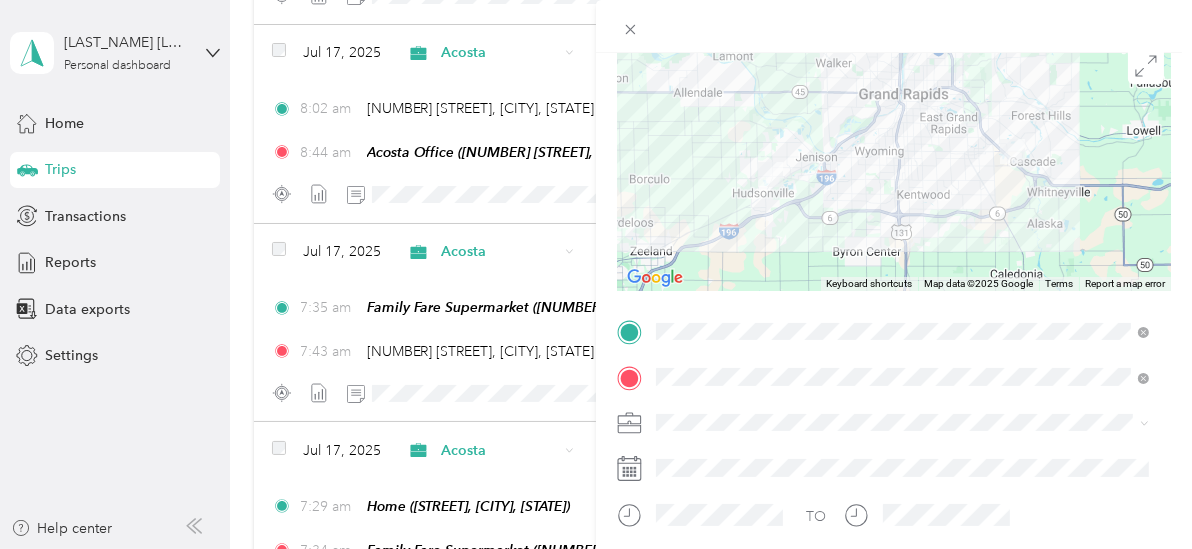 scroll, scrollTop: 71, scrollLeft: 0, axis: vertical 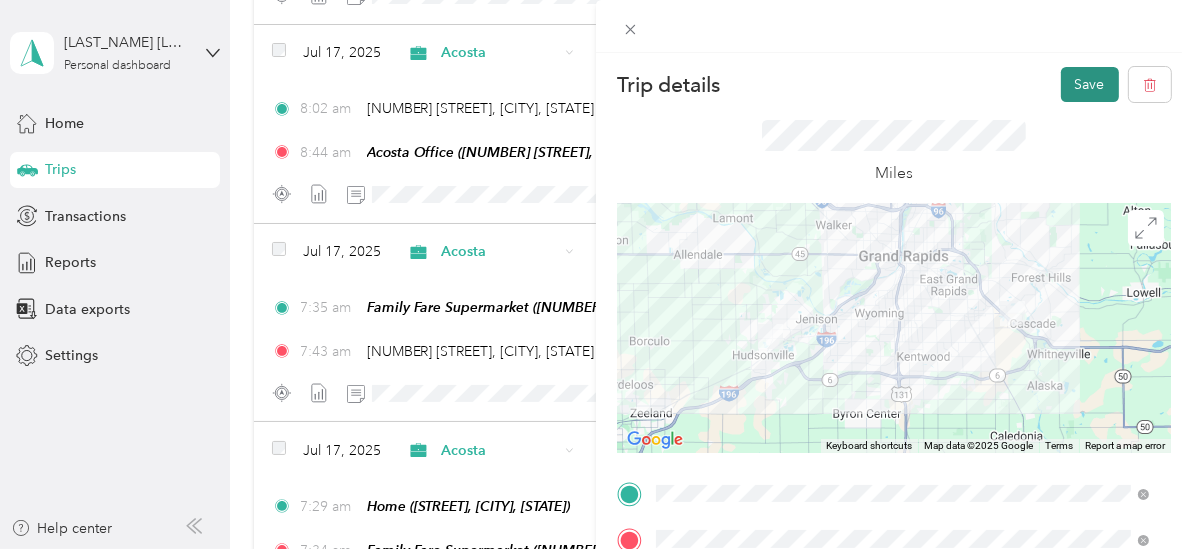click on "Save" at bounding box center [1090, 84] 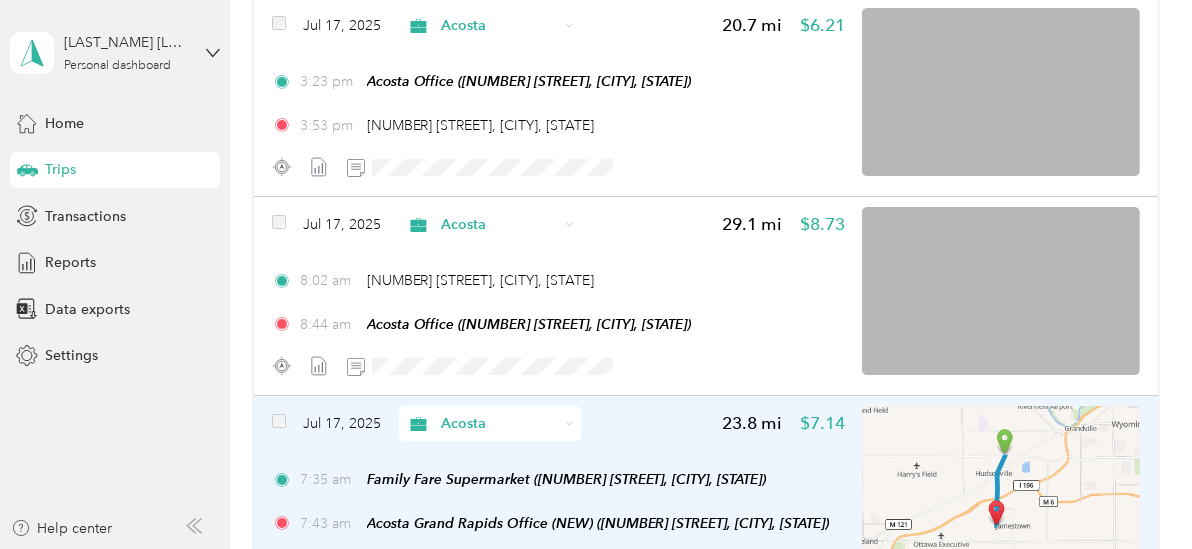 scroll, scrollTop: 6226, scrollLeft: 0, axis: vertical 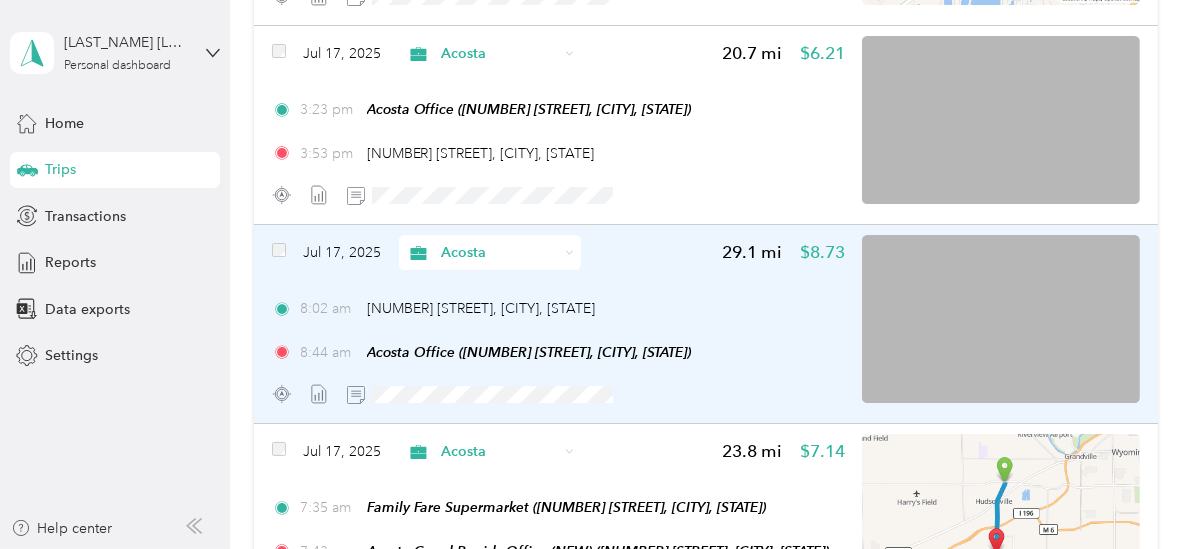 click on "[TIME] [NUMBER] [STREET], [CITY], [STATE]" at bounding box center (558, 308) 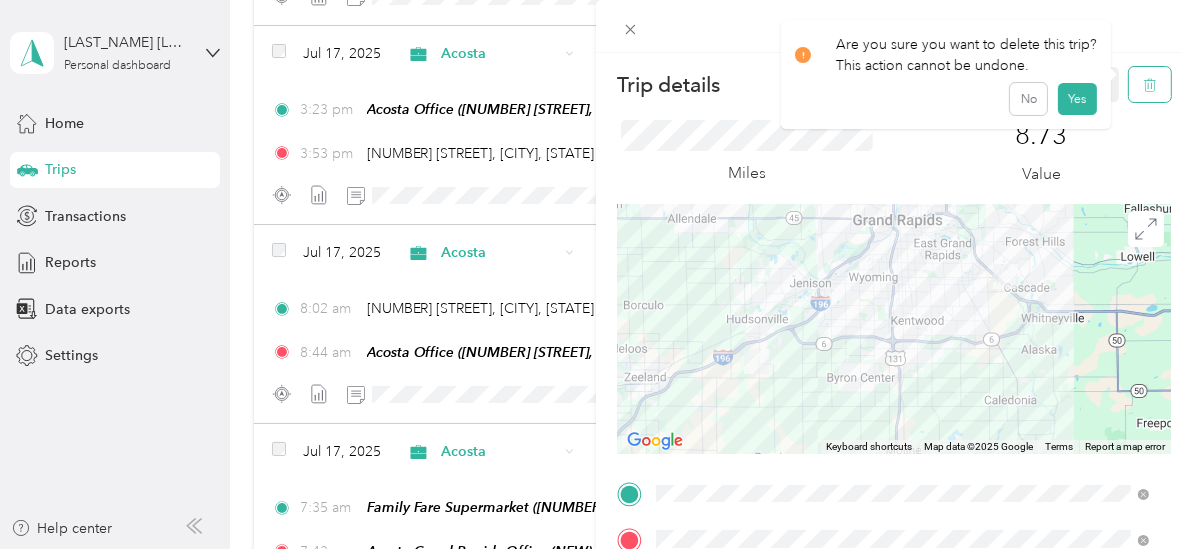 click 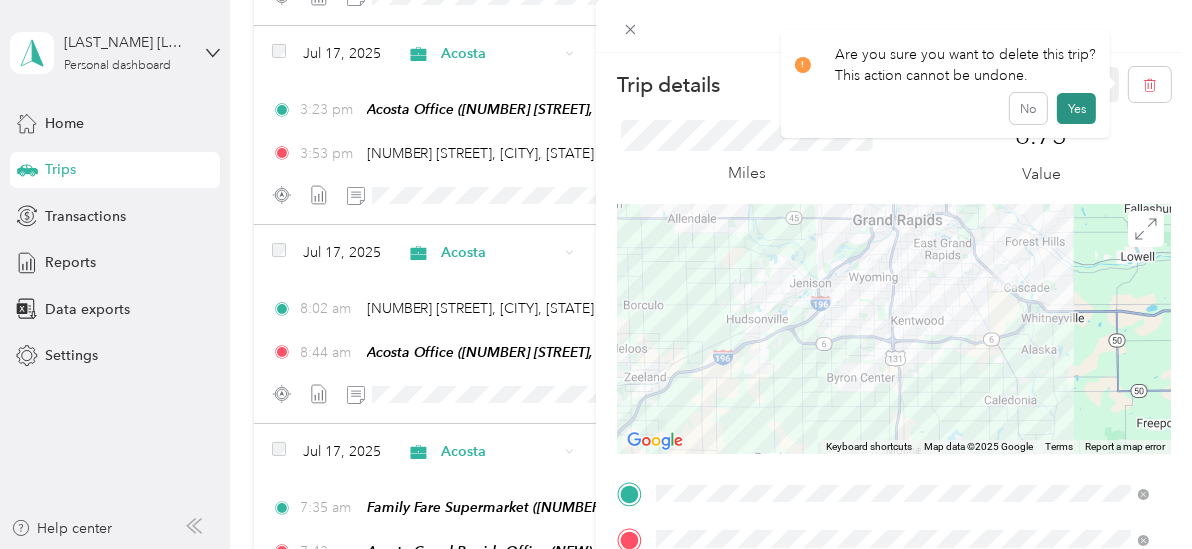 click on "Yes" at bounding box center (1076, 109) 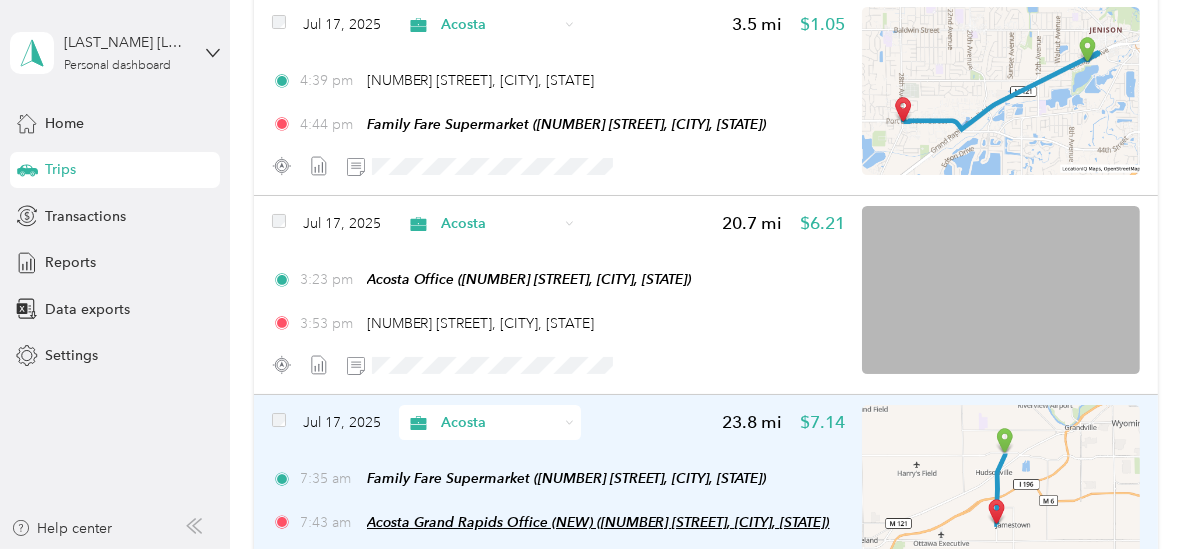 scroll, scrollTop: 6026, scrollLeft: 0, axis: vertical 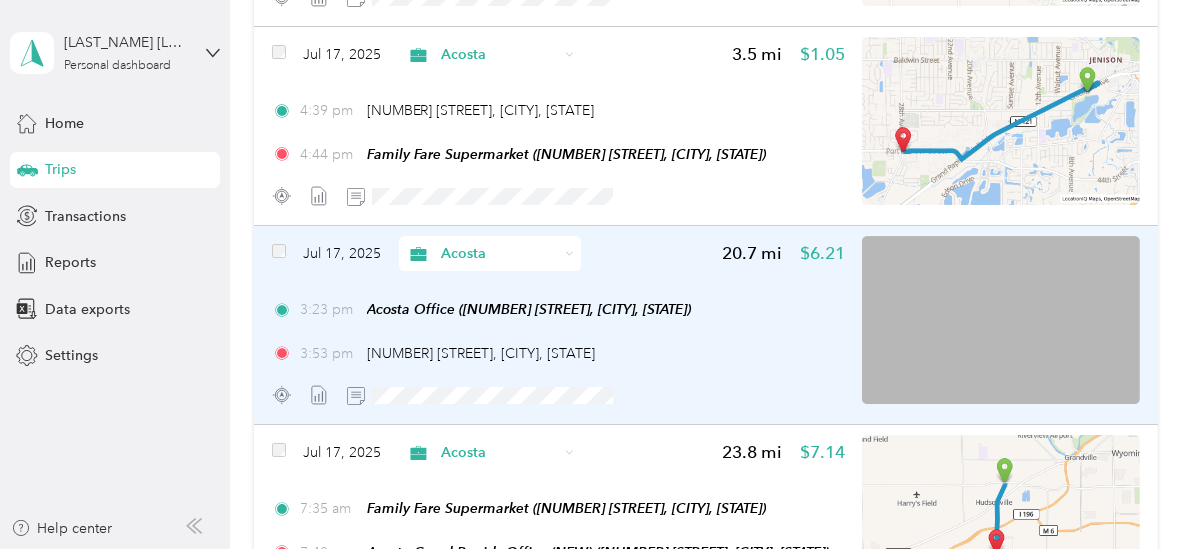click at bounding box center (558, 395) 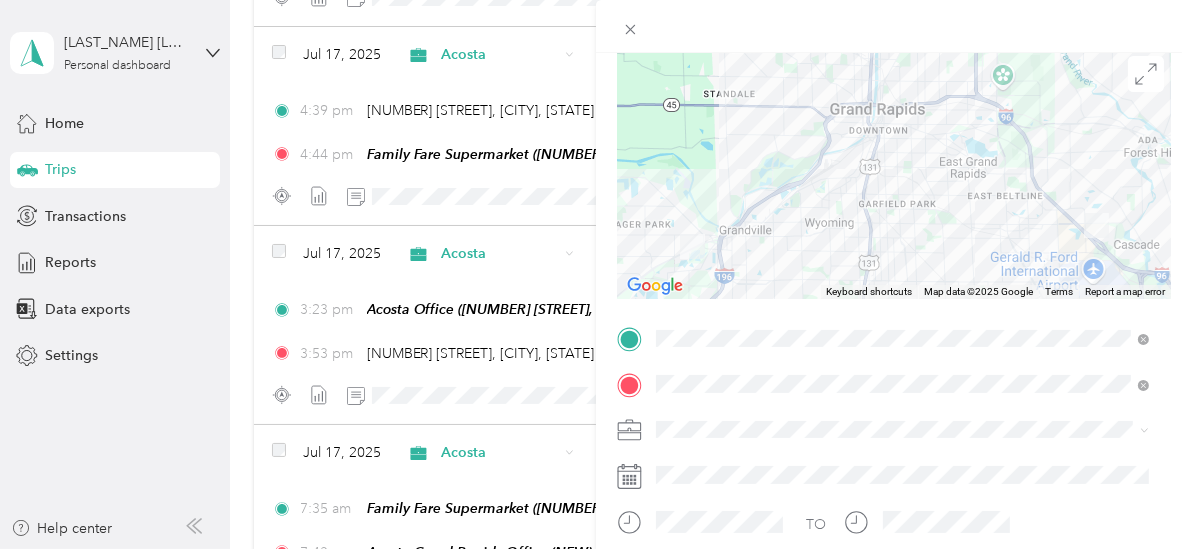 scroll, scrollTop: 173, scrollLeft: 0, axis: vertical 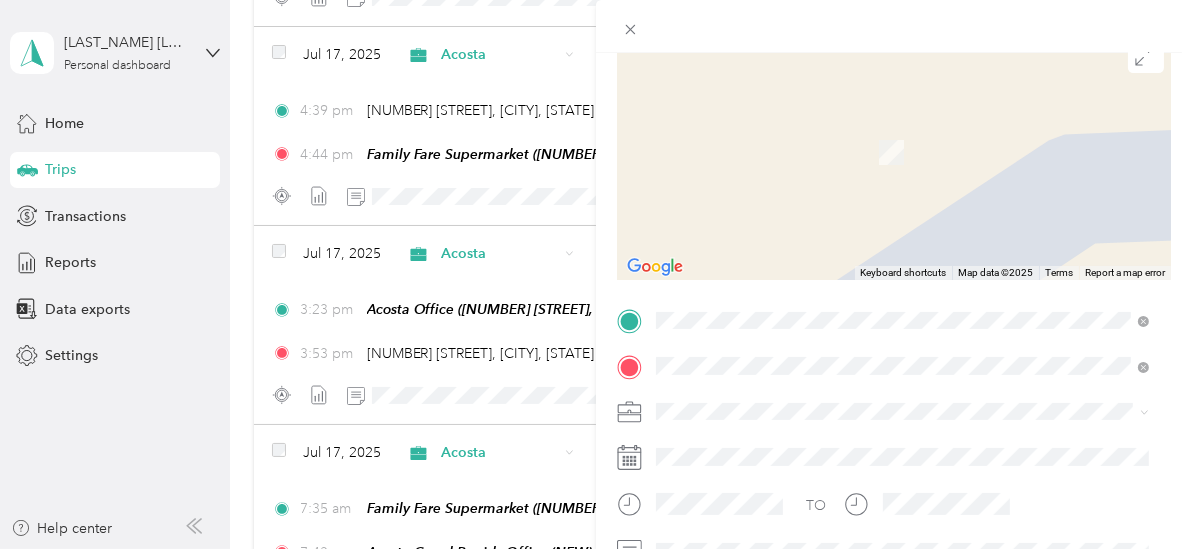 click on "Family Fare 239" at bounding box center [746, 128] 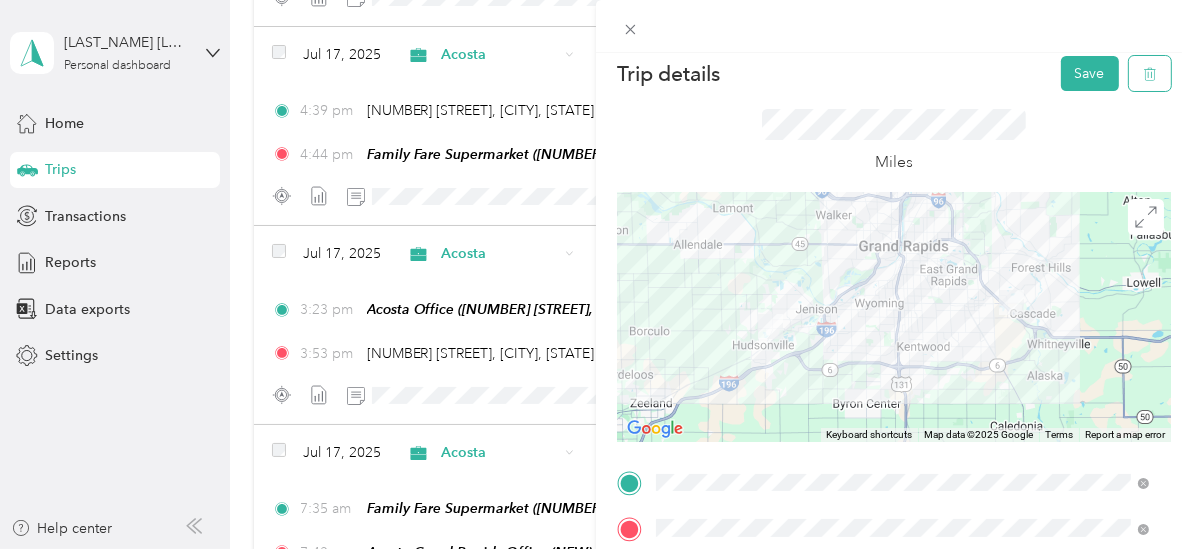 scroll, scrollTop: 0, scrollLeft: 0, axis: both 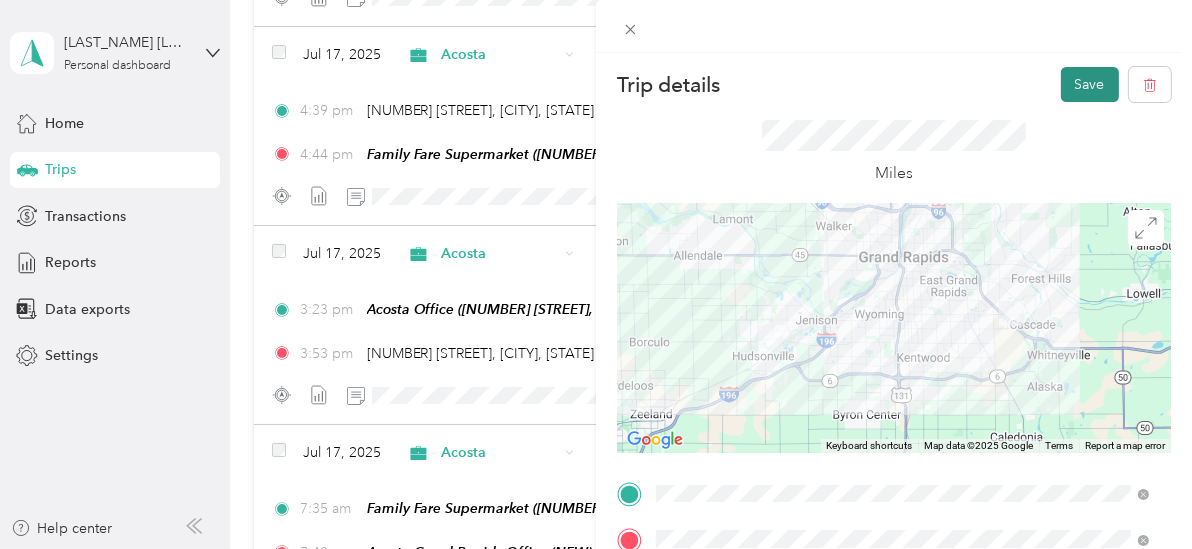 click on "Save" at bounding box center (1090, 84) 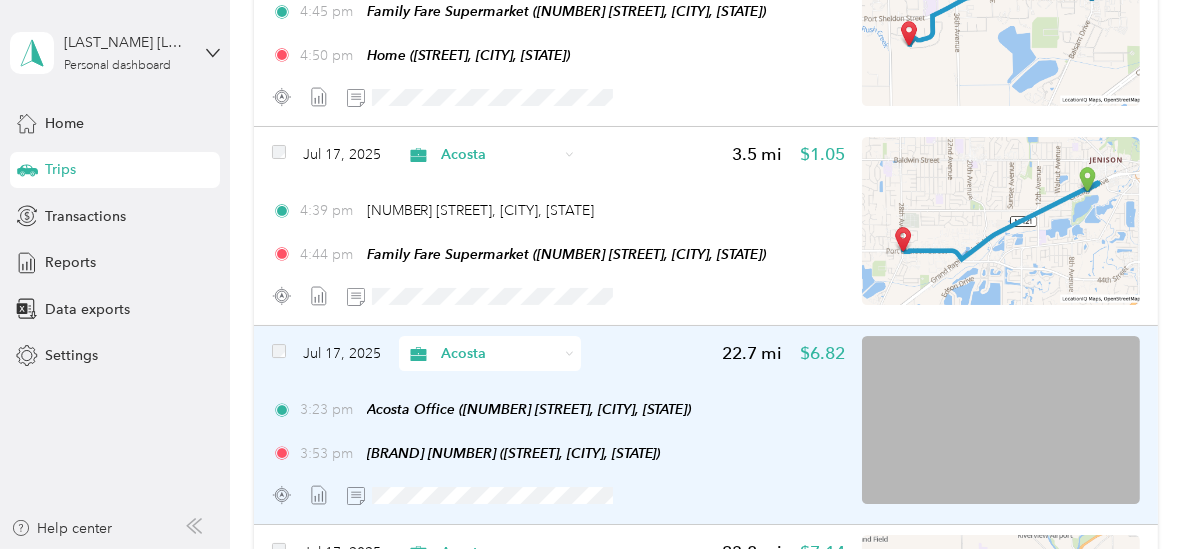 scroll, scrollTop: 5826, scrollLeft: 0, axis: vertical 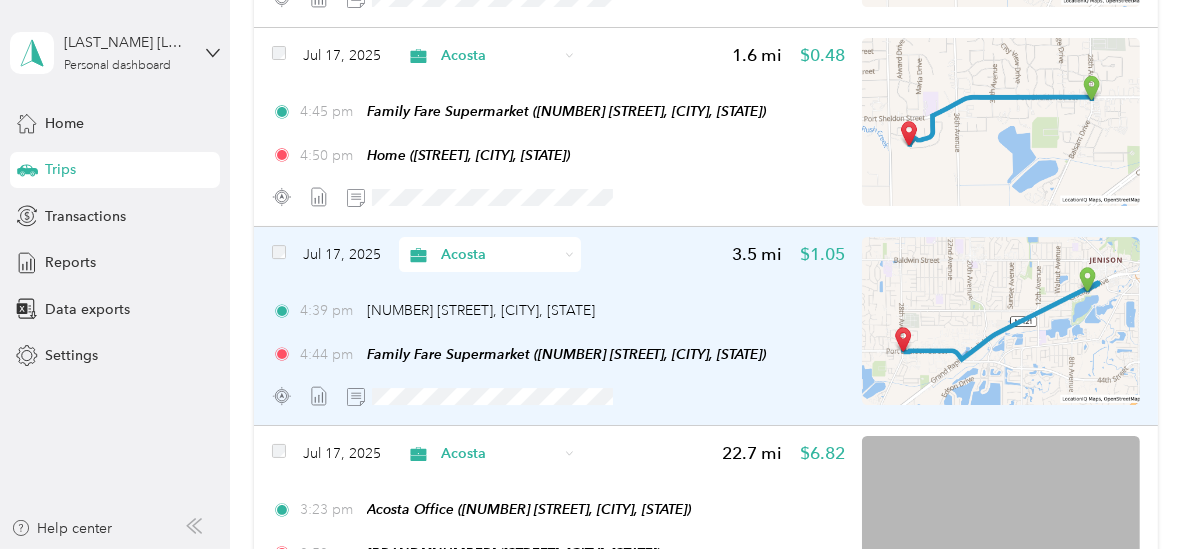 click on "[TIME] [NUMBER] [STREET], [CITY], [STATE]" at bounding box center (558, 310) 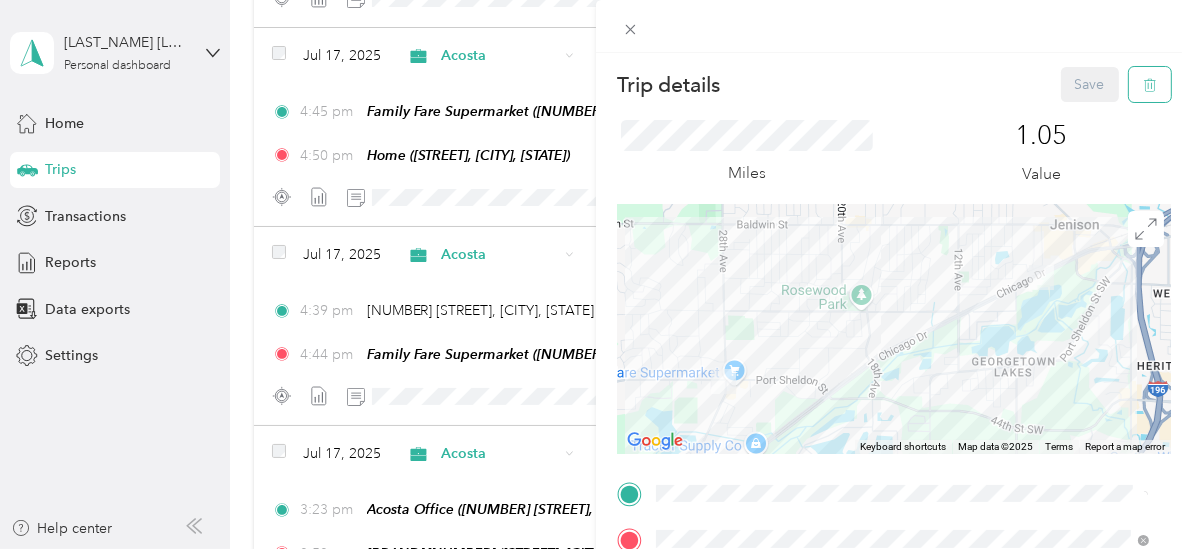 click 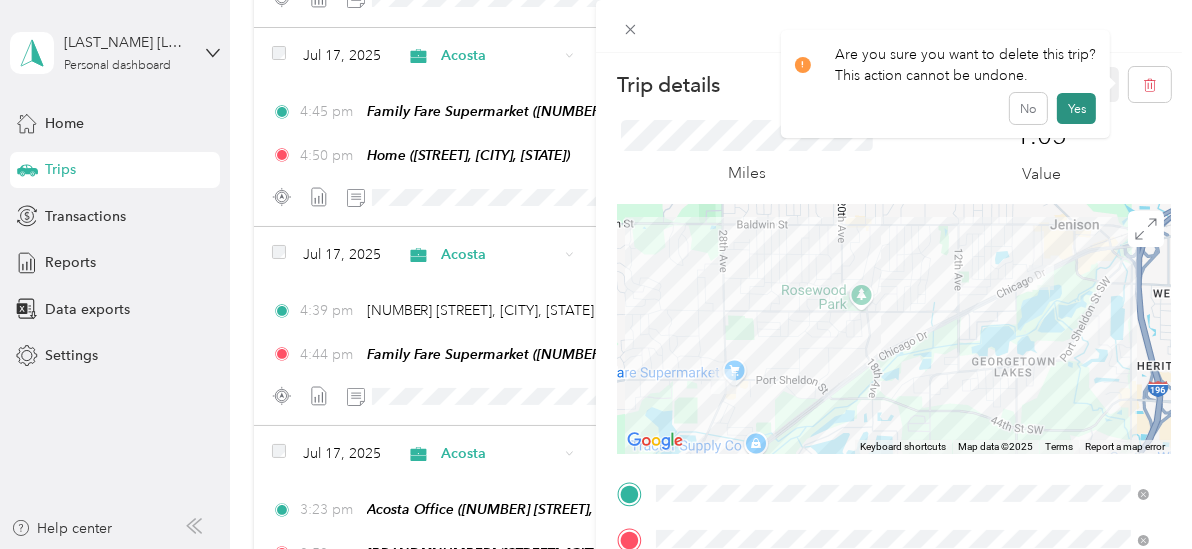 click on "Yes" at bounding box center [1076, 109] 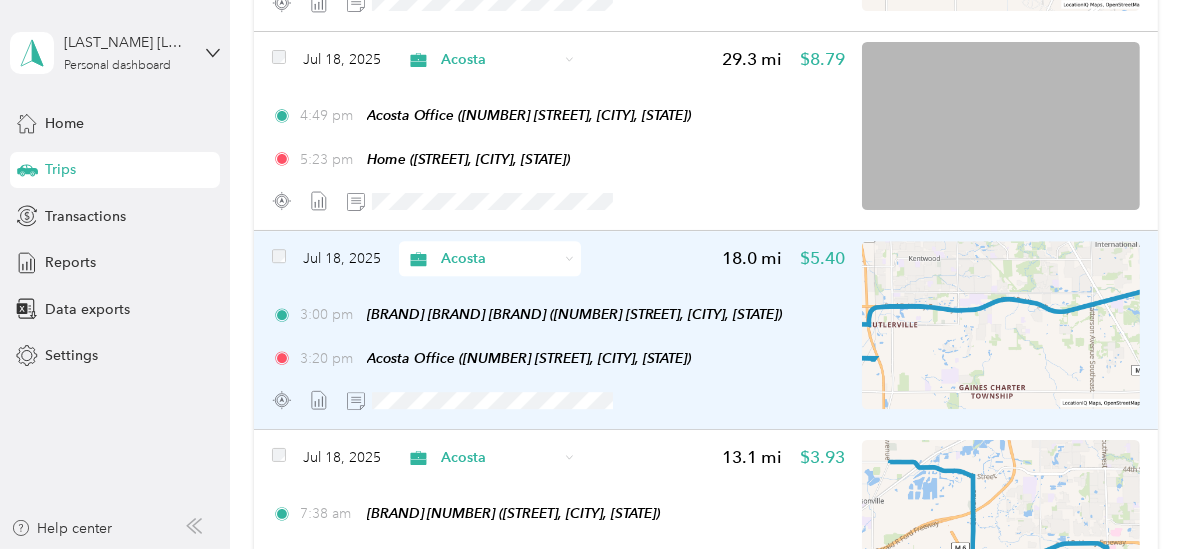 scroll, scrollTop: 4926, scrollLeft: 0, axis: vertical 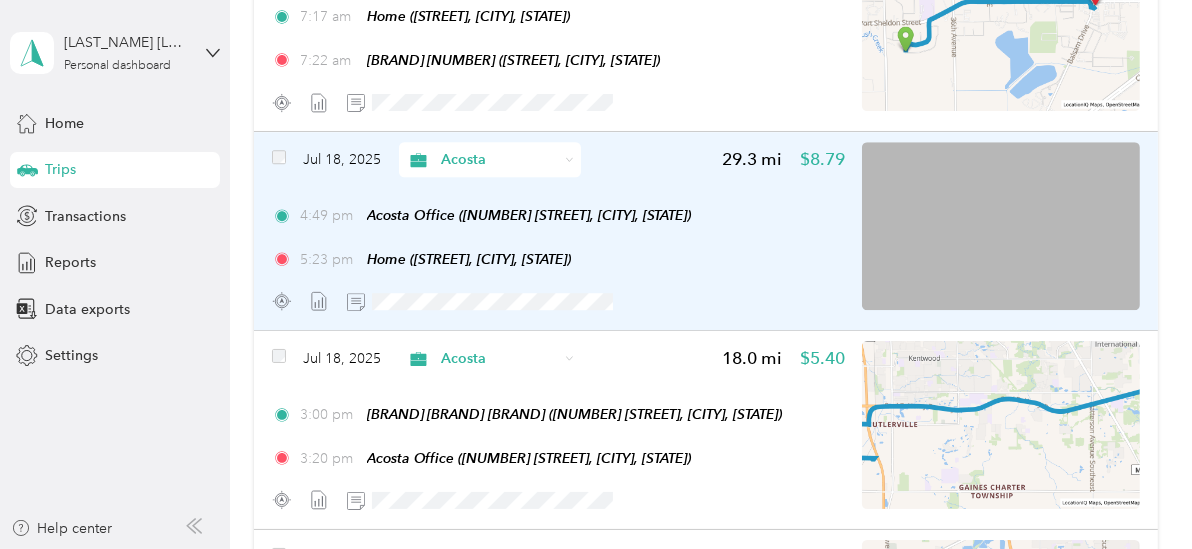 click on "[TIME] [TIME] Home ([STREET], [CITY], [STATE])" at bounding box center (558, 259) 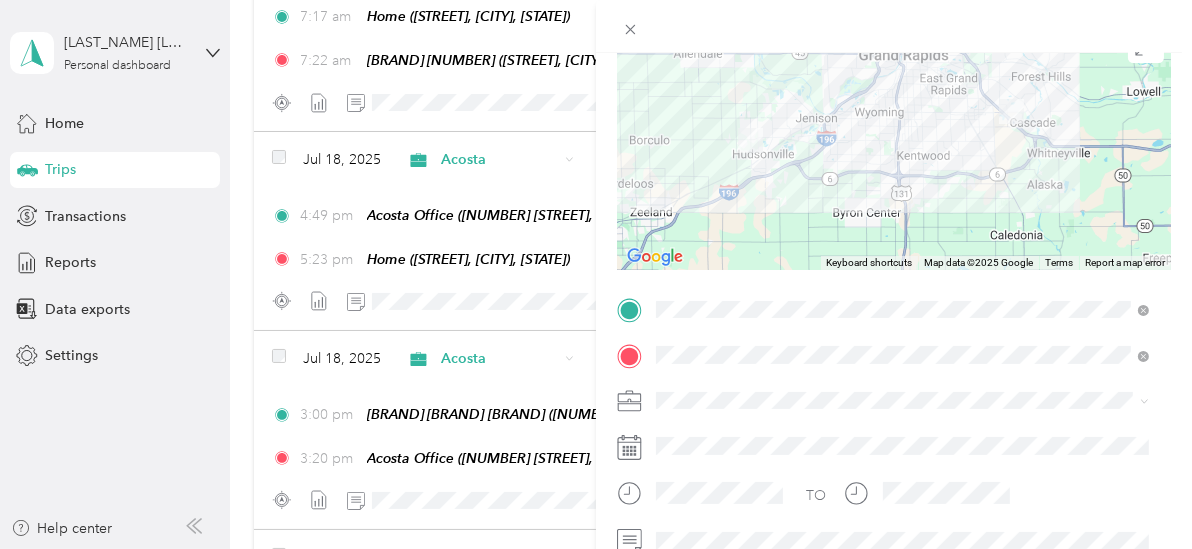 scroll, scrollTop: 210, scrollLeft: 0, axis: vertical 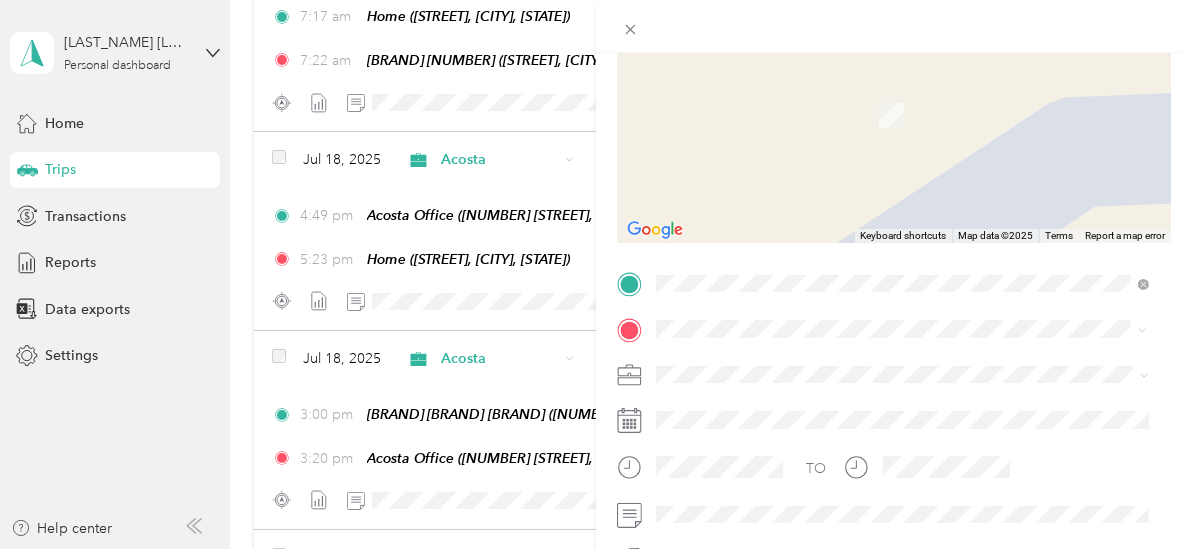 click on "Family Fare 239" at bounding box center (746, 92) 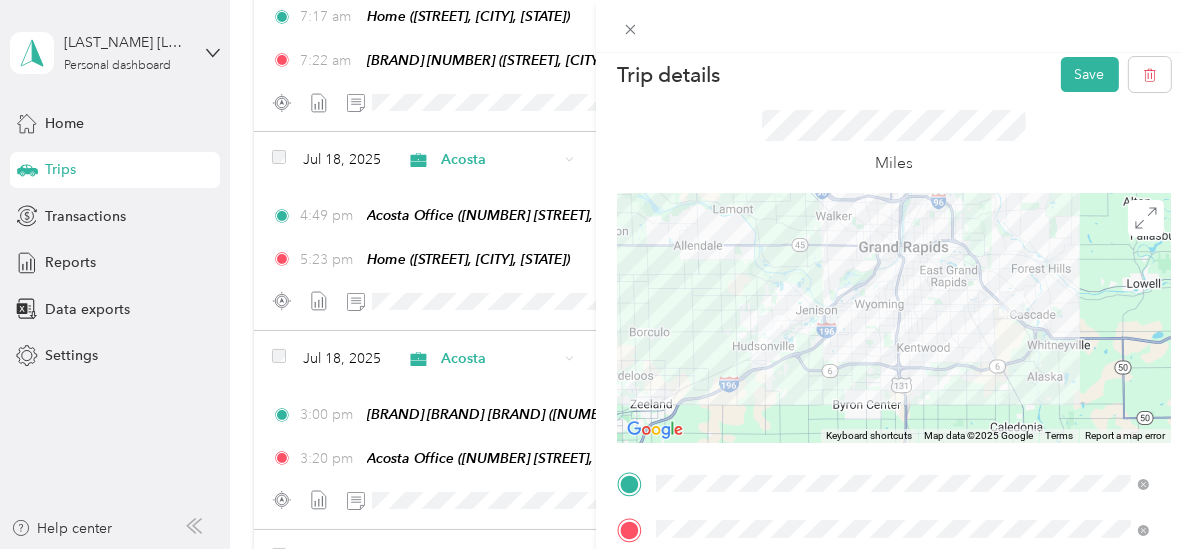scroll, scrollTop: 0, scrollLeft: 0, axis: both 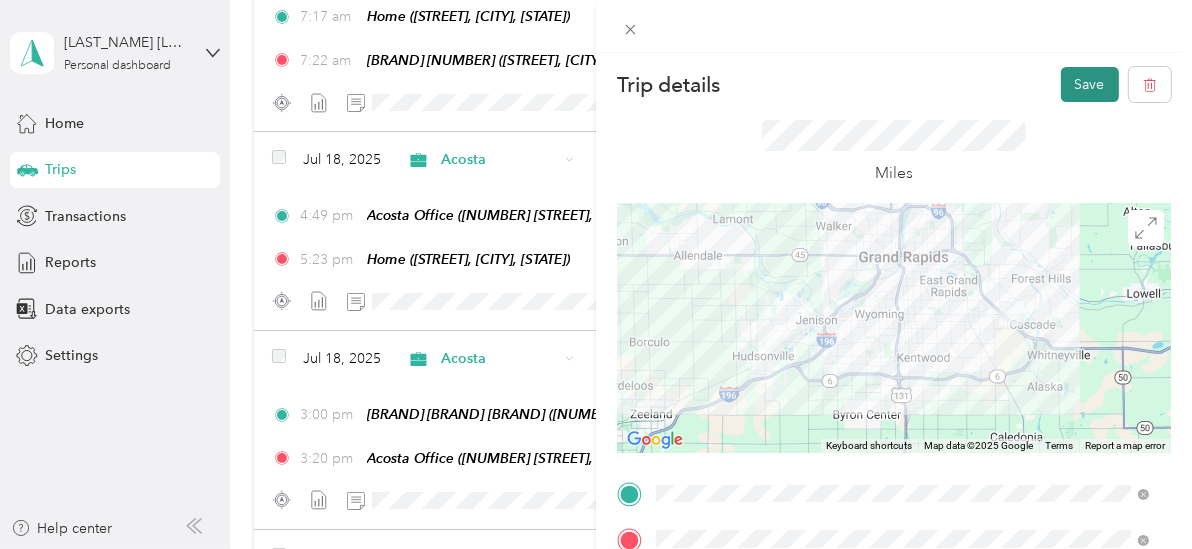 click on "Save" at bounding box center (1090, 84) 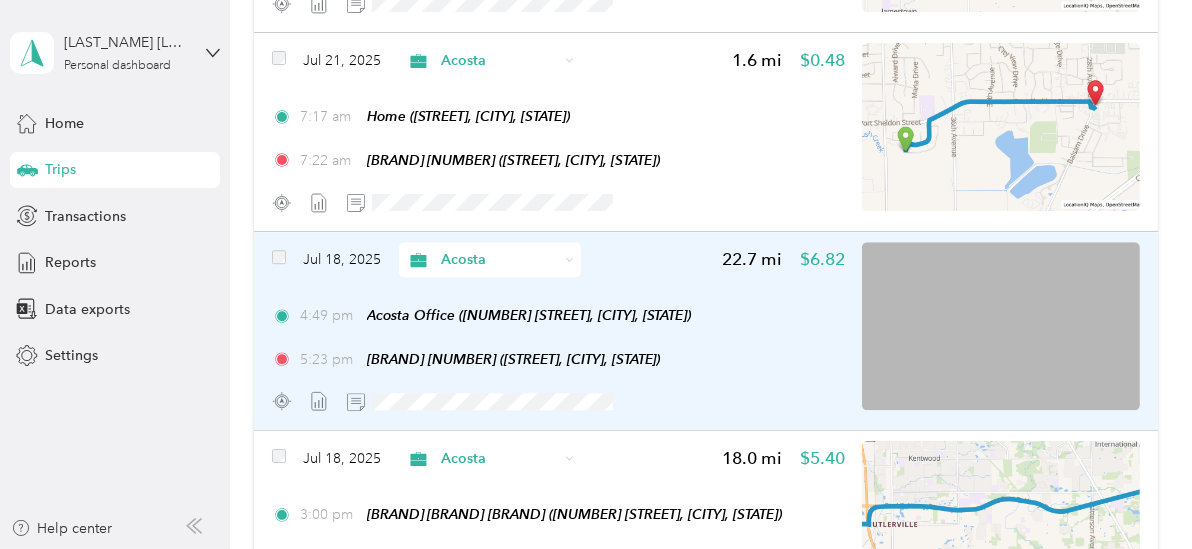 scroll, scrollTop: 4926, scrollLeft: 0, axis: vertical 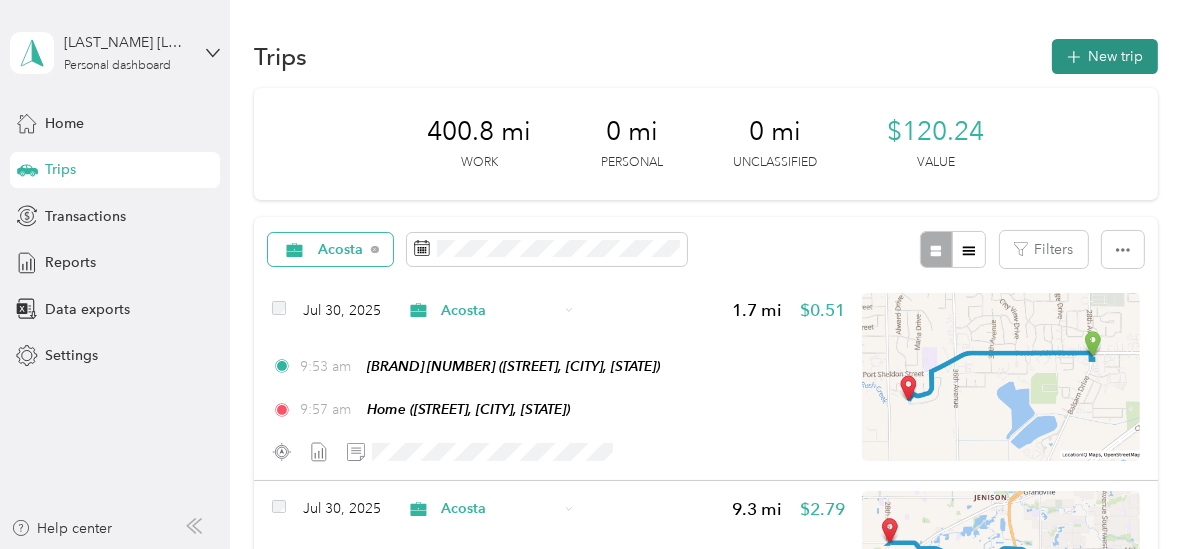 click on "New trip" at bounding box center (1105, 56) 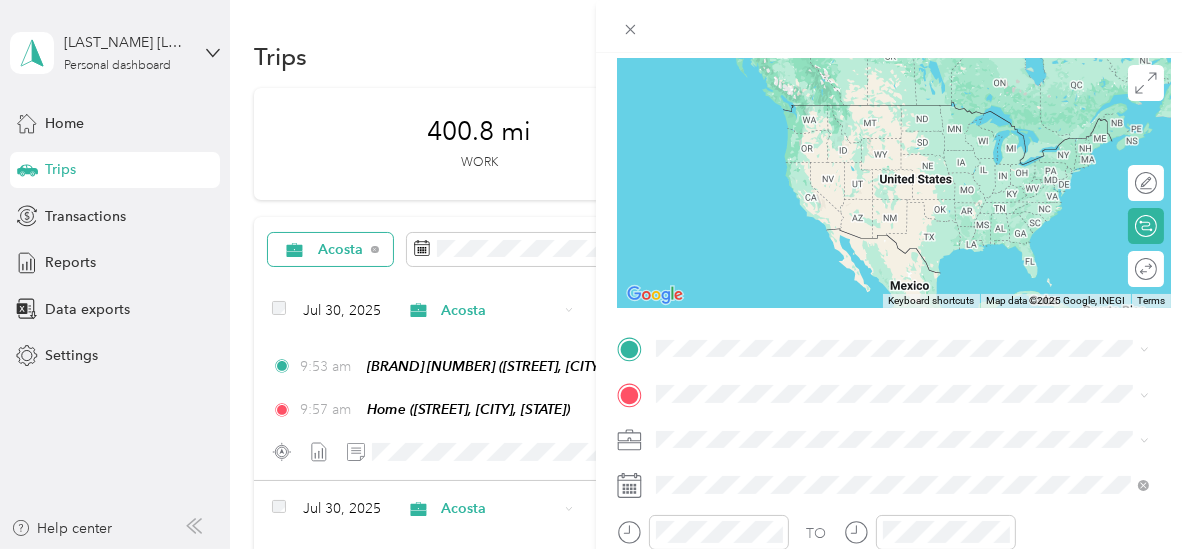 scroll, scrollTop: 299, scrollLeft: 0, axis: vertical 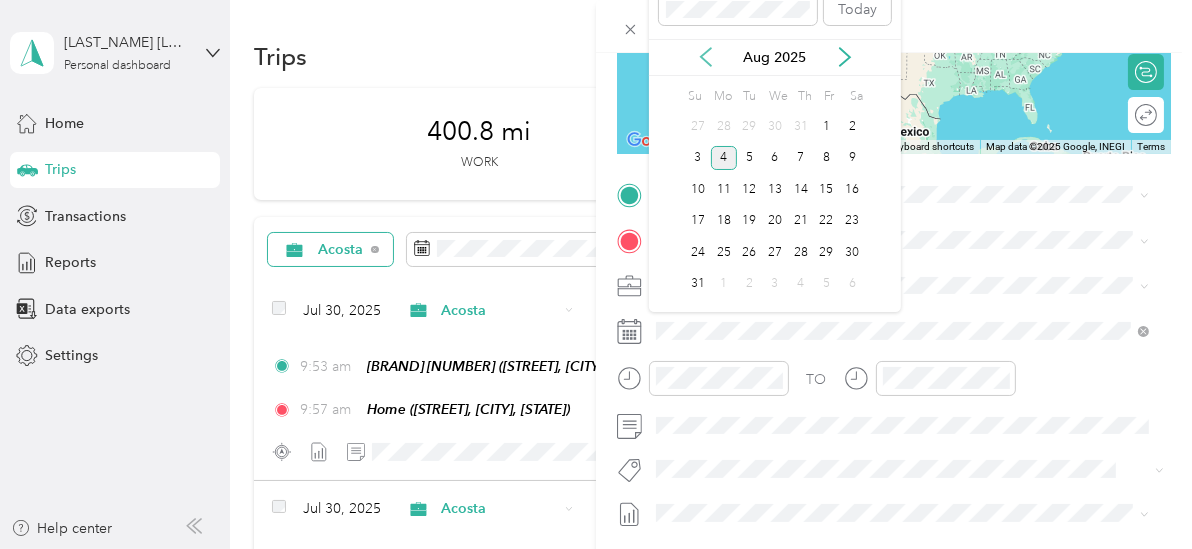 click 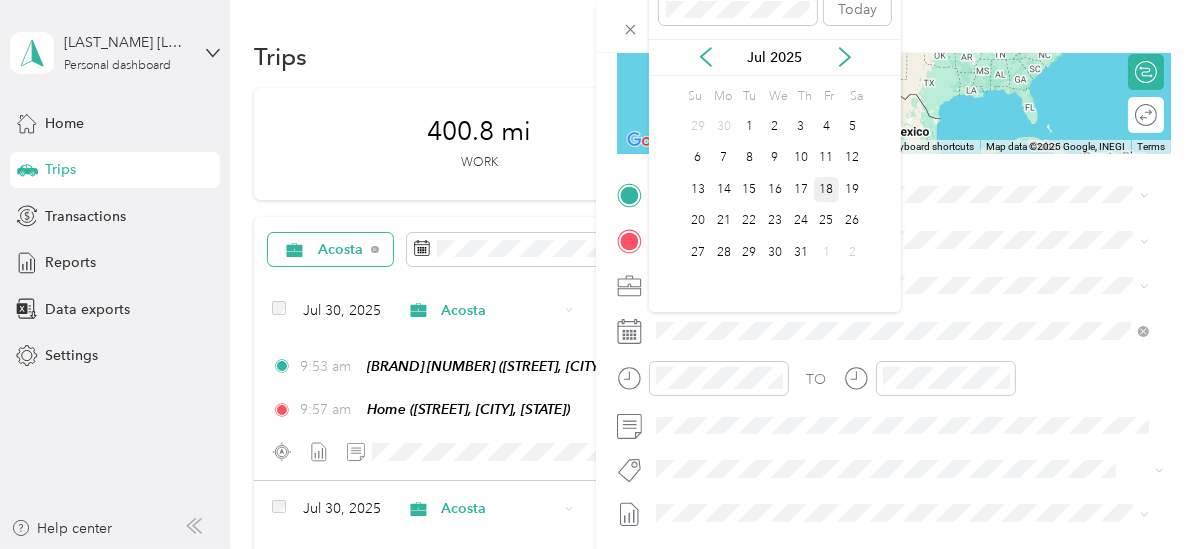 click on "18" at bounding box center [827, 189] 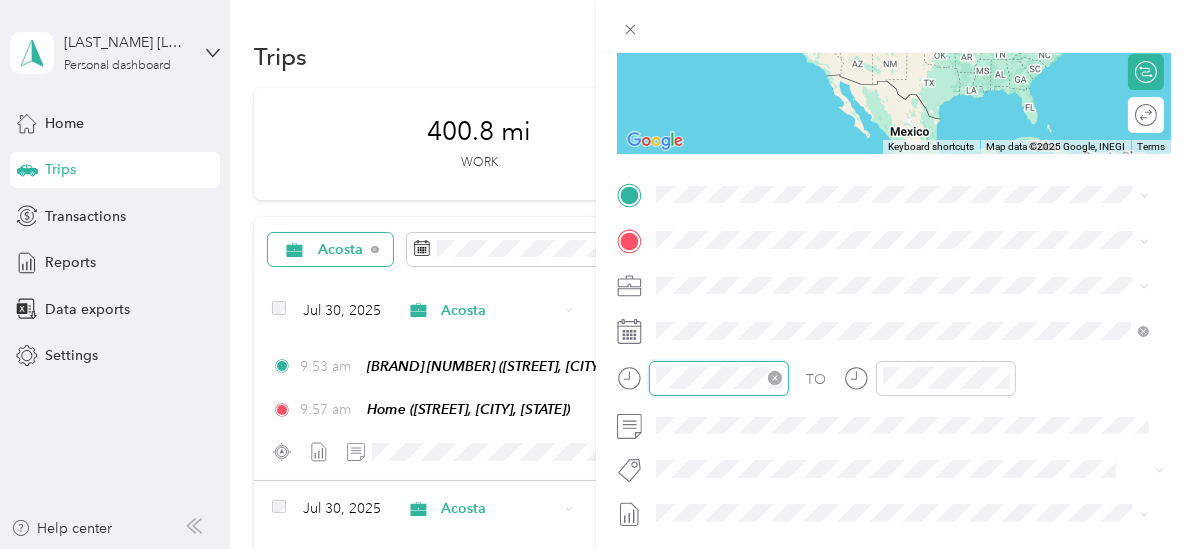 scroll, scrollTop: 120, scrollLeft: 0, axis: vertical 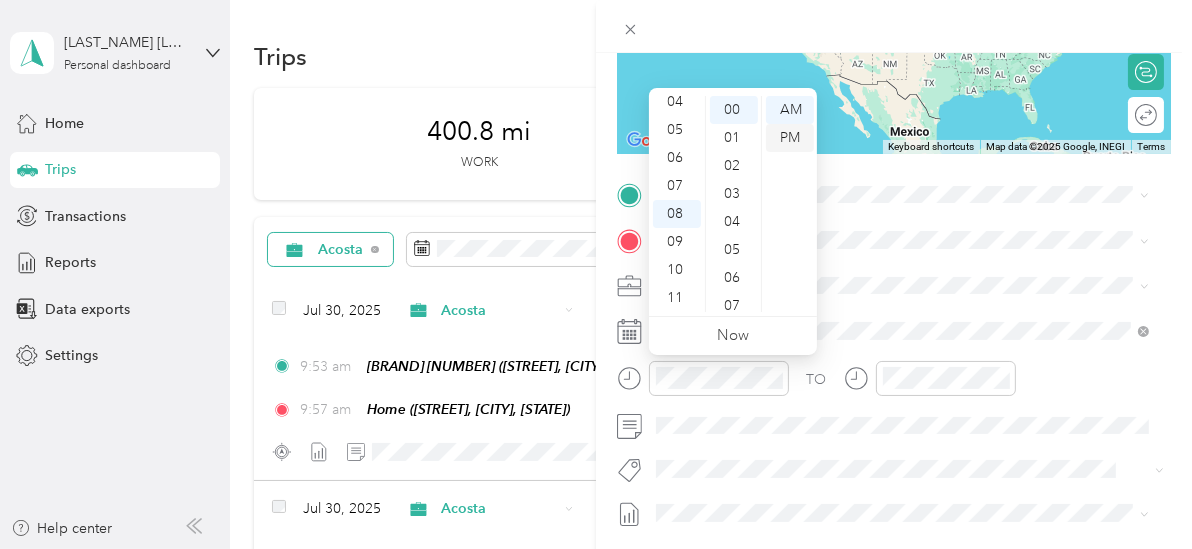click on "PM" at bounding box center [790, 138] 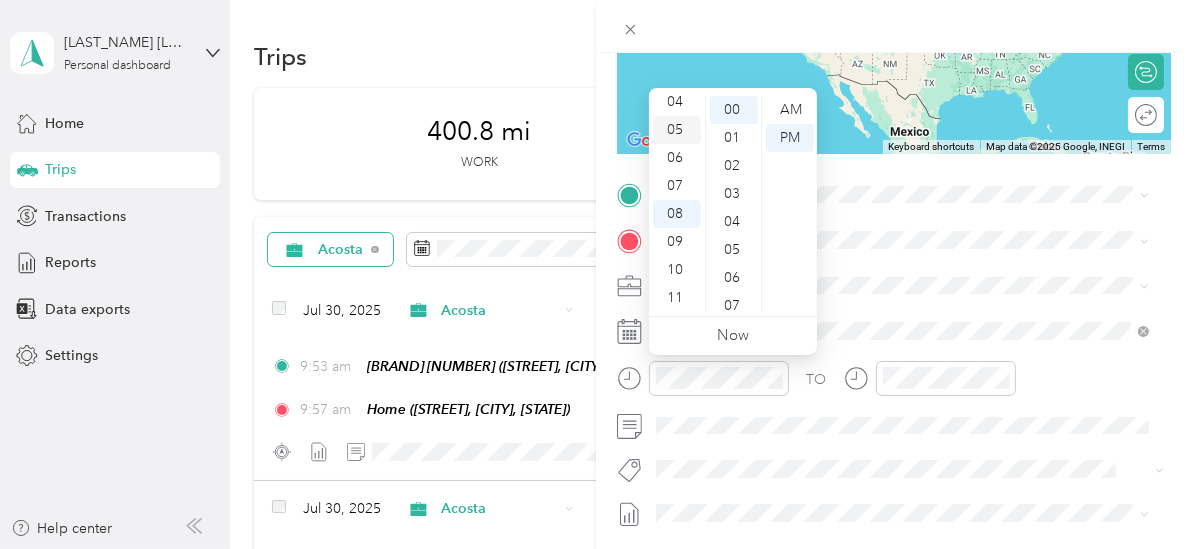 click on "05" at bounding box center (677, 130) 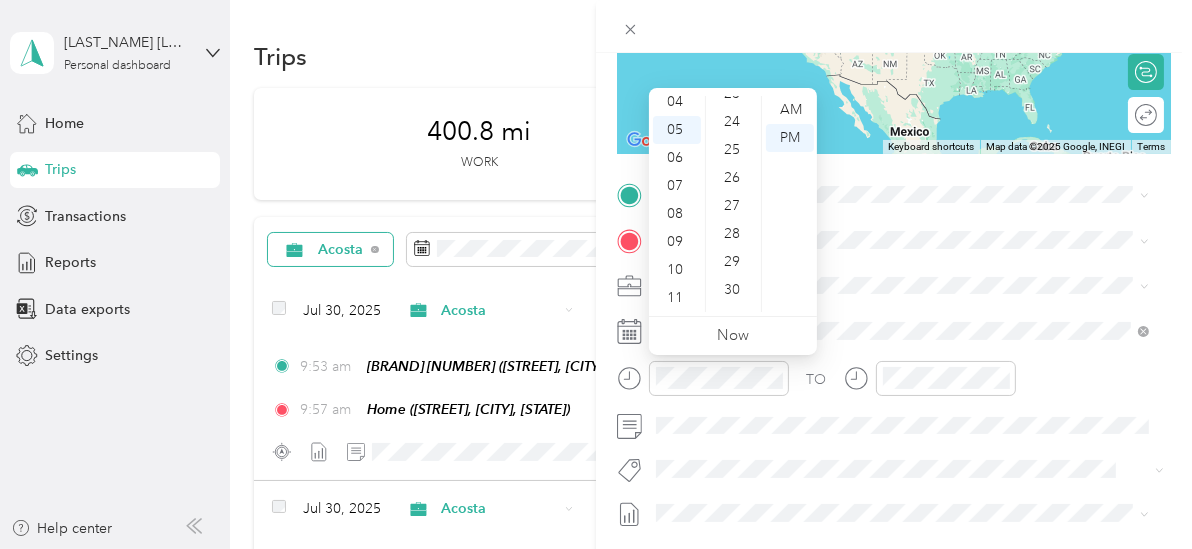 scroll, scrollTop: 755, scrollLeft: 0, axis: vertical 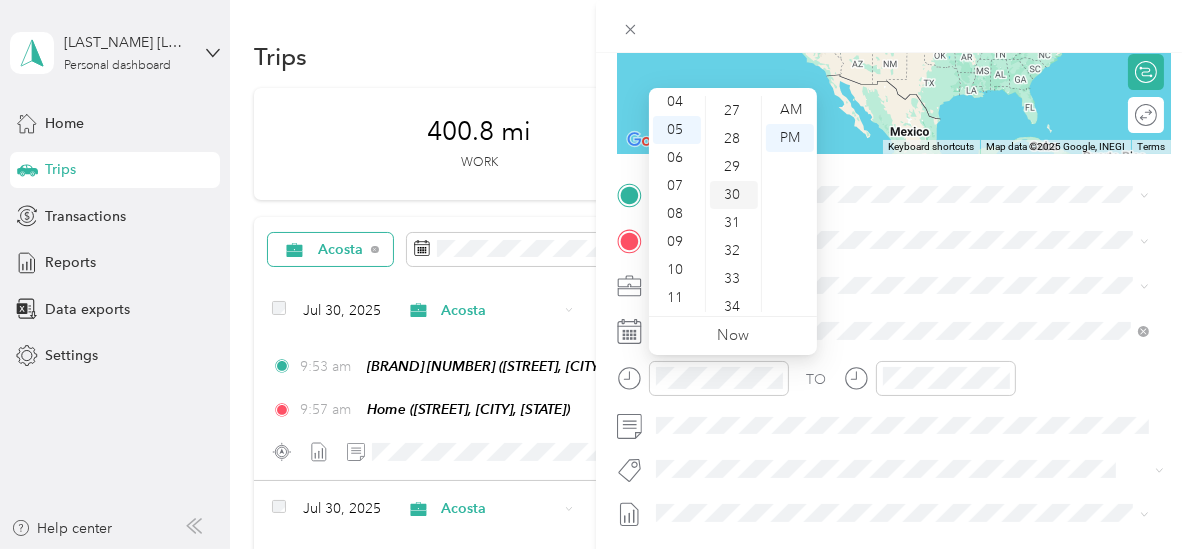 click on "30" at bounding box center [734, 195] 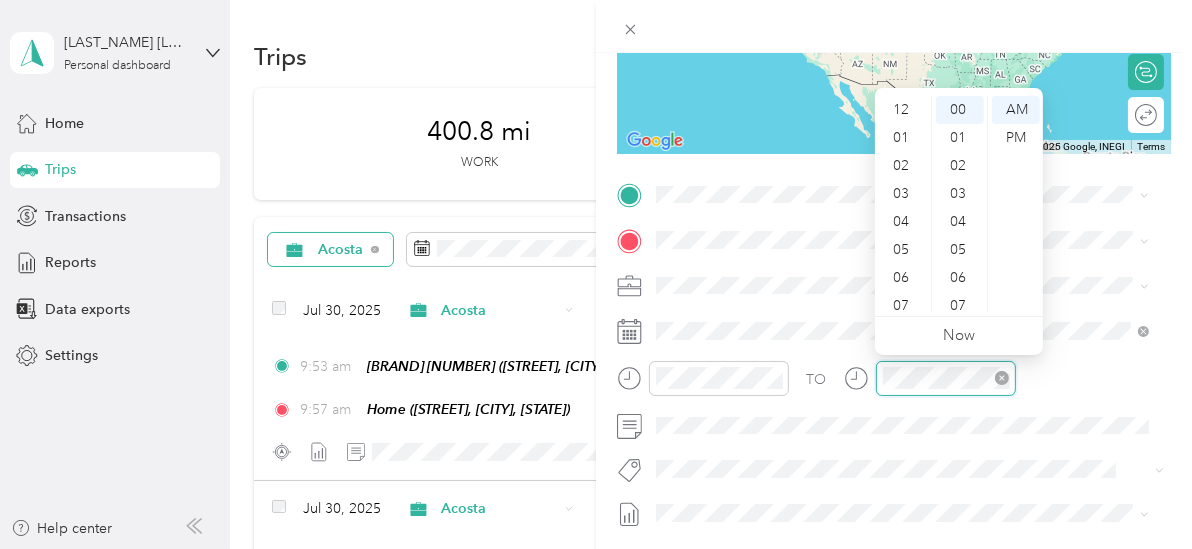 scroll, scrollTop: 120, scrollLeft: 0, axis: vertical 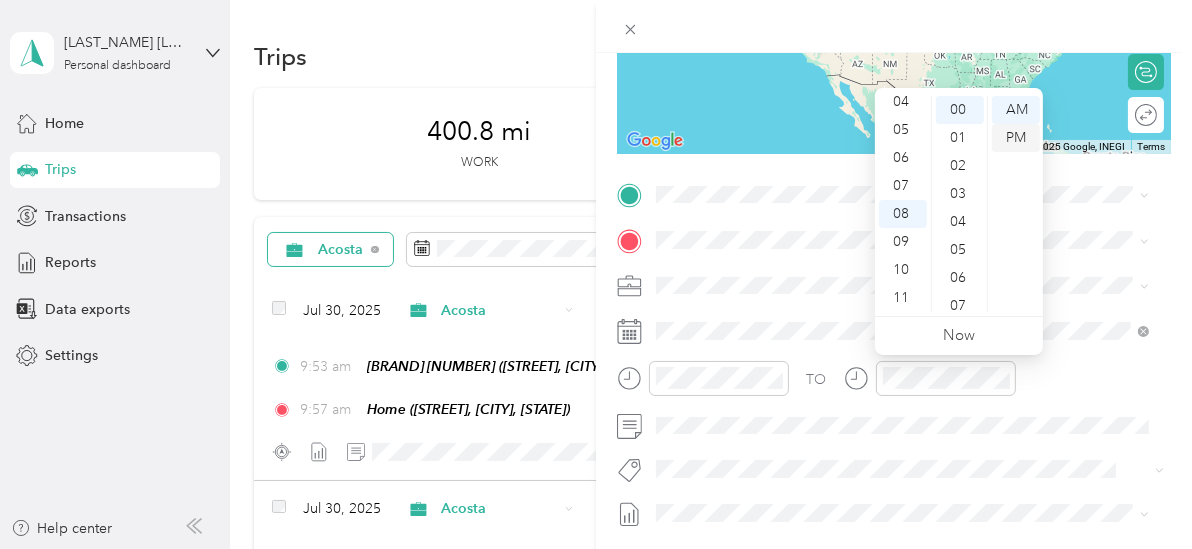 click on "PM" at bounding box center (1016, 138) 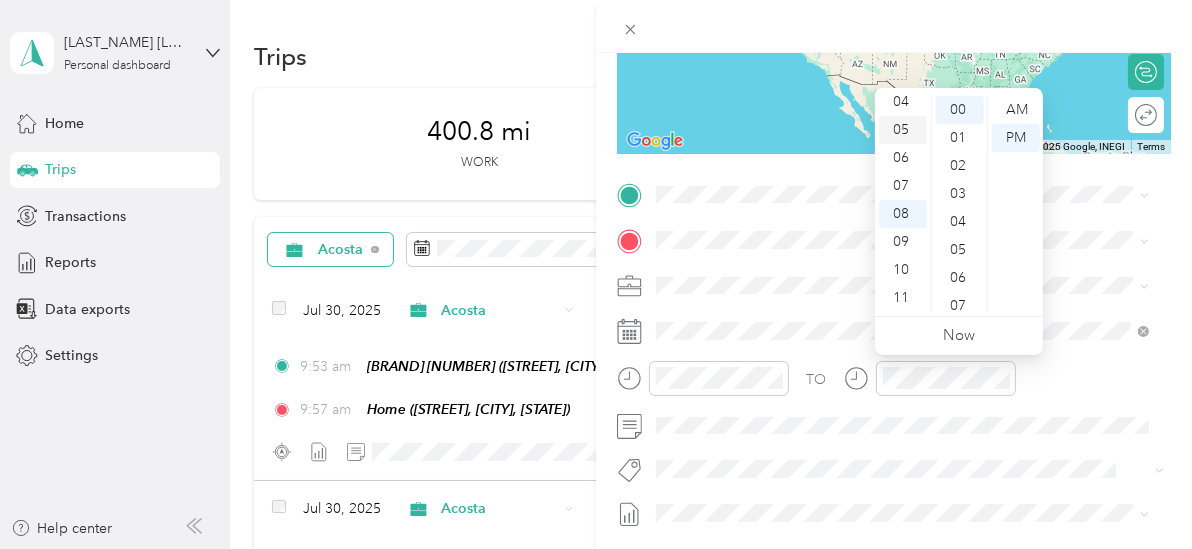 click on "05" at bounding box center [903, 130] 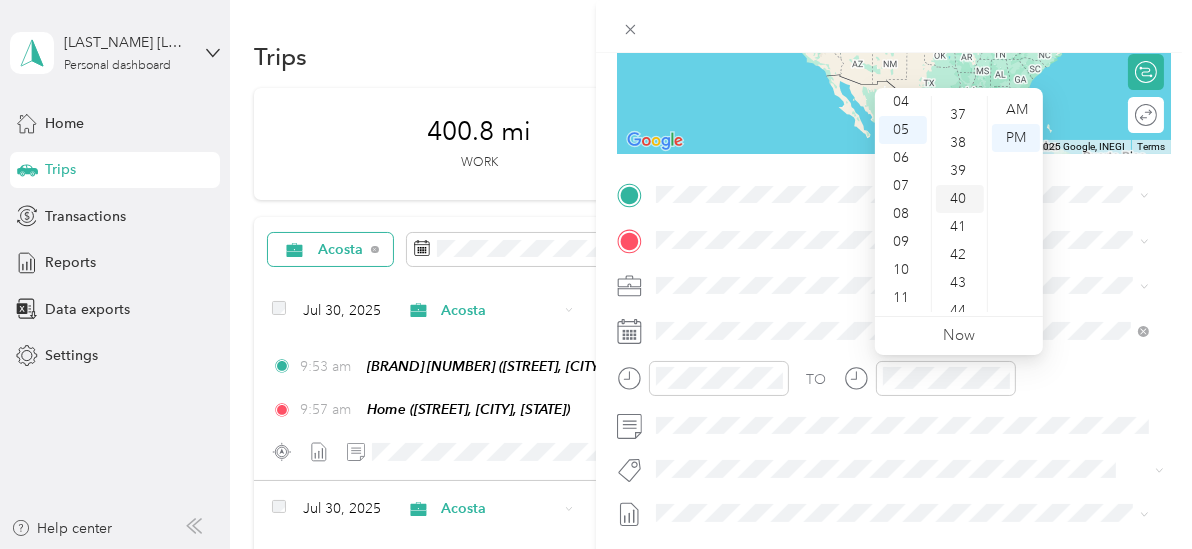 click on "40" at bounding box center (960, 199) 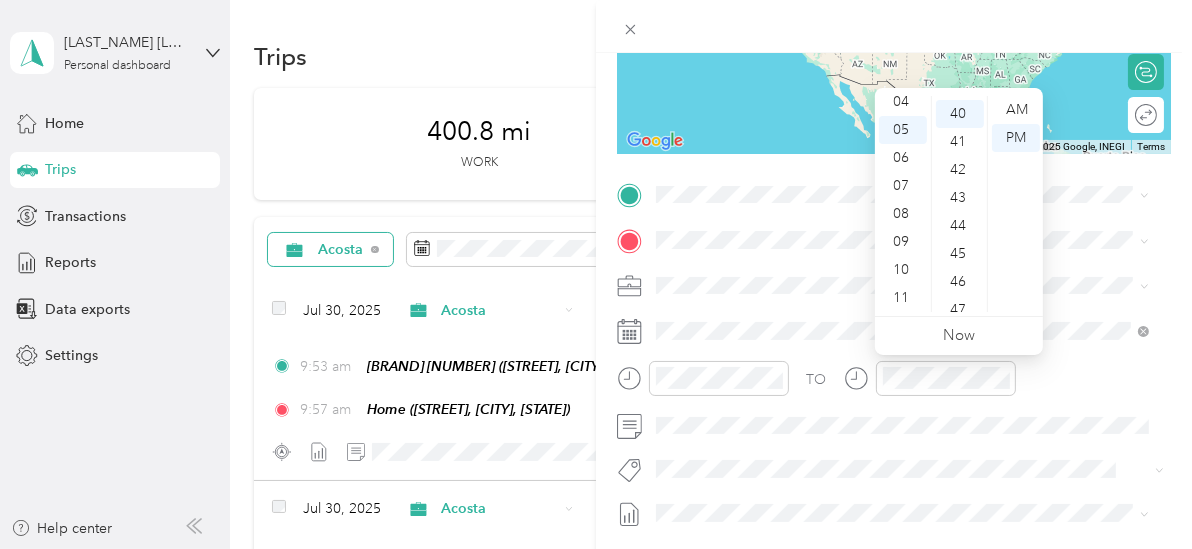 scroll, scrollTop: 1120, scrollLeft: 0, axis: vertical 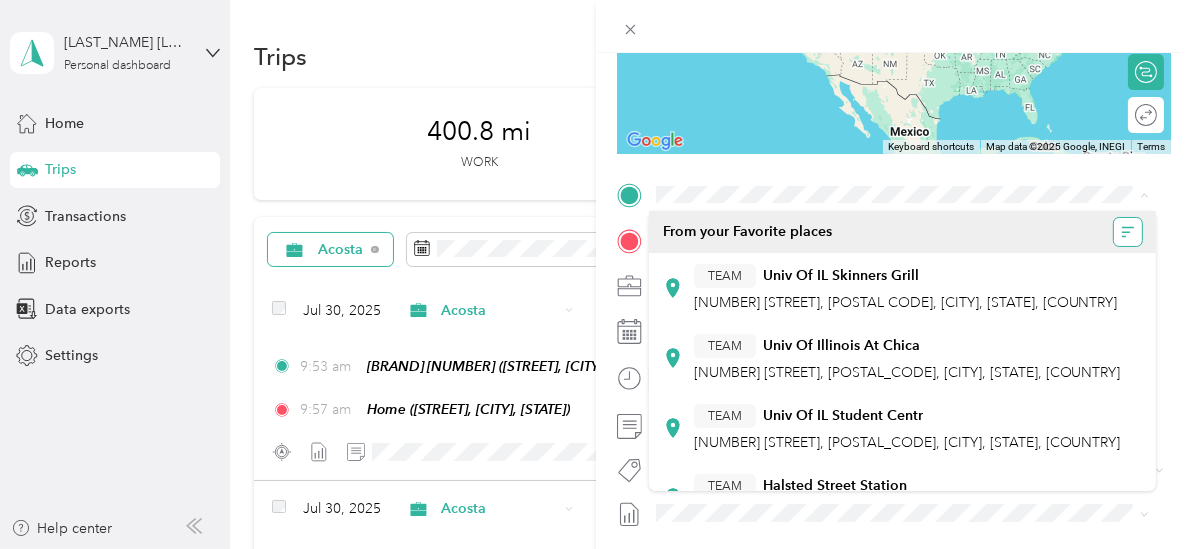 click 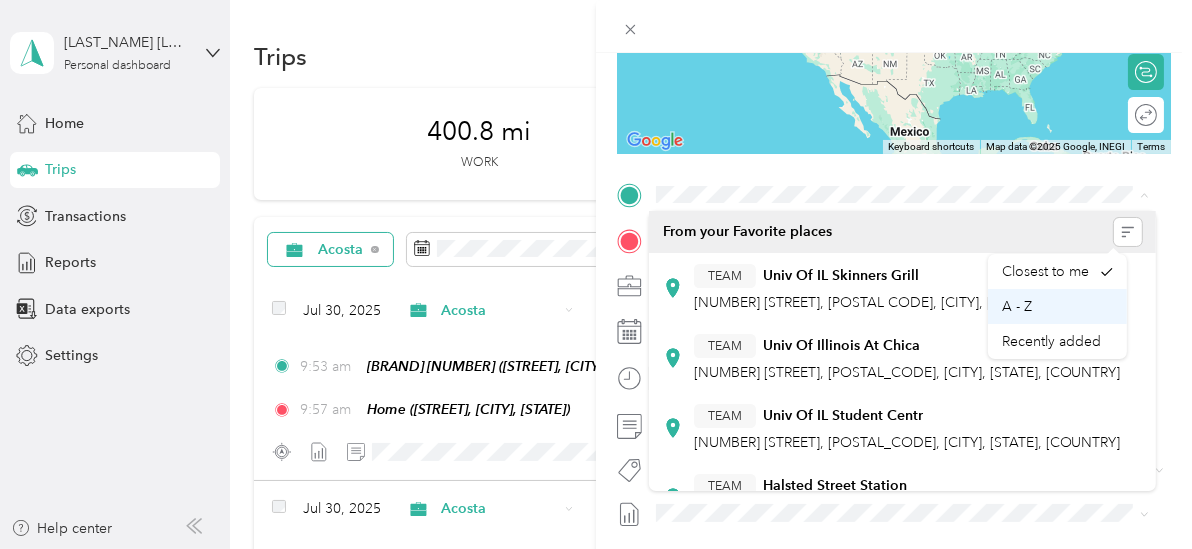 click on "A - Z" at bounding box center [1017, 306] 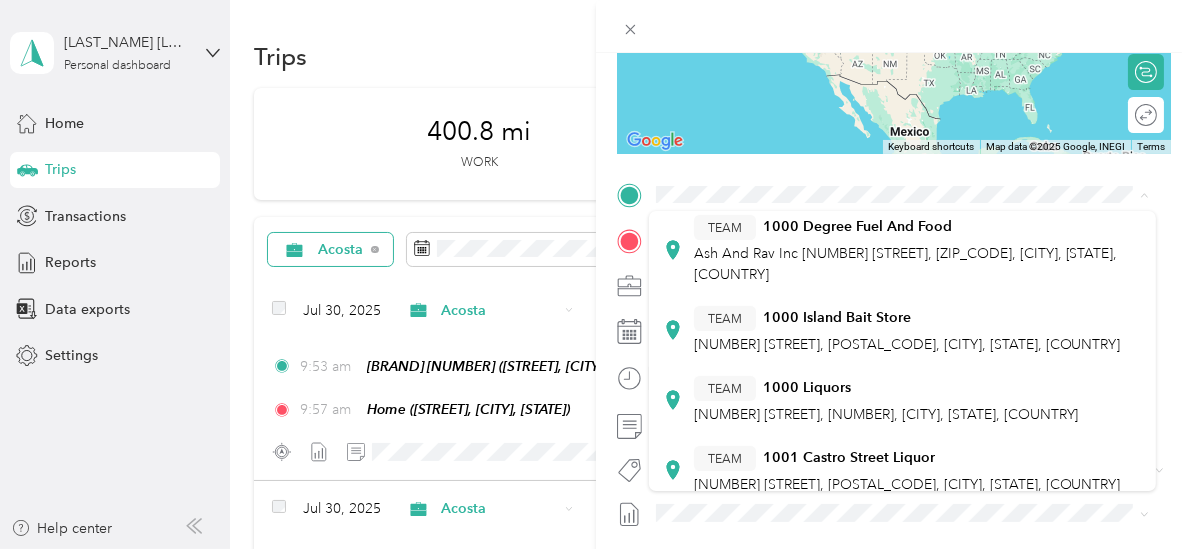 scroll, scrollTop: 0, scrollLeft: 0, axis: both 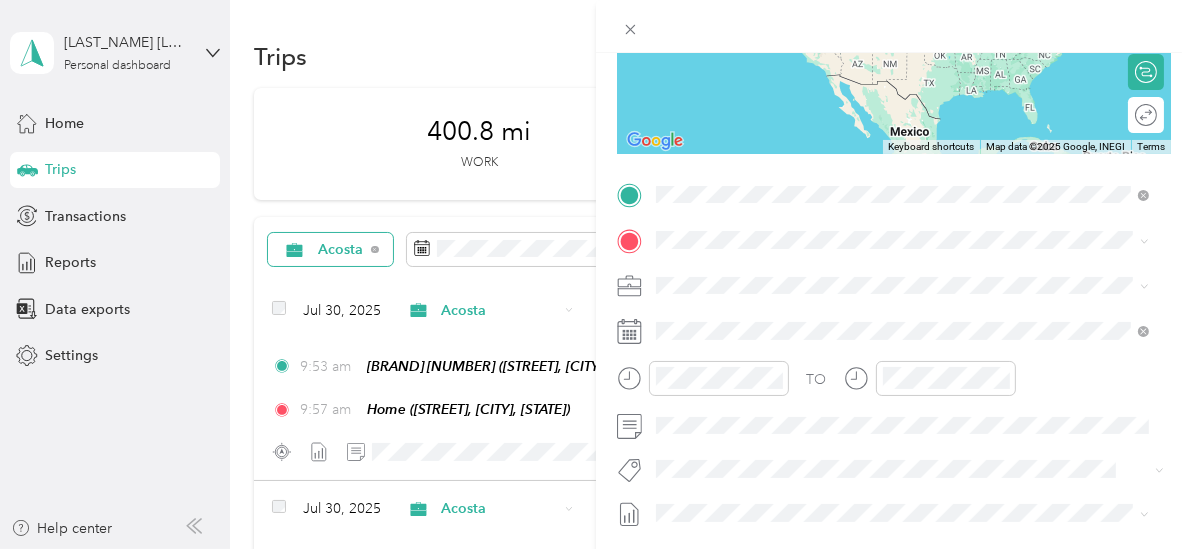 click on "Family Fare 239" at bounding box center (746, 273) 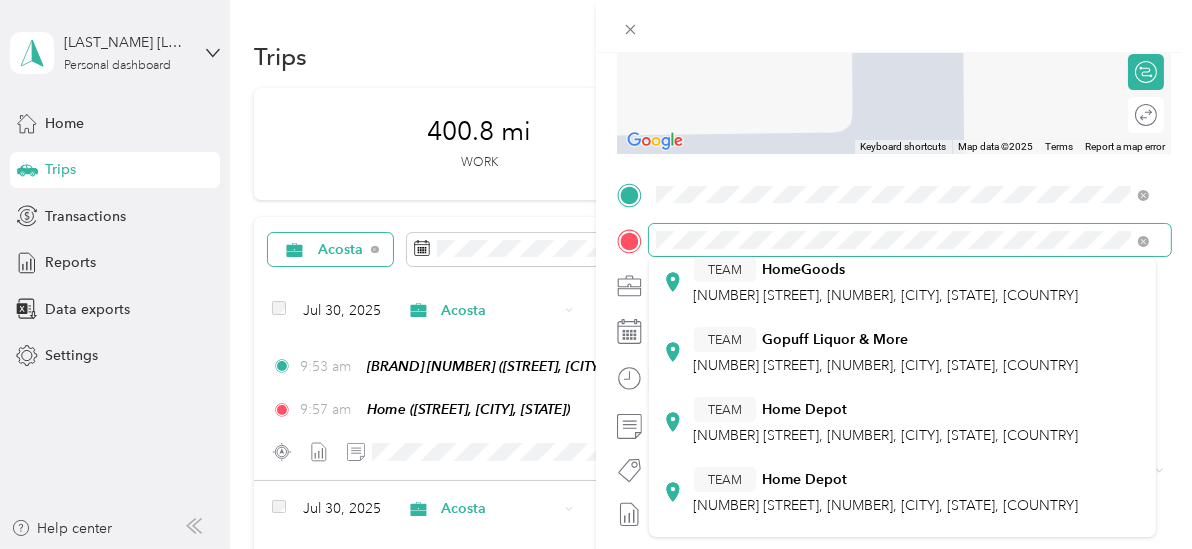 scroll, scrollTop: 176, scrollLeft: 0, axis: vertical 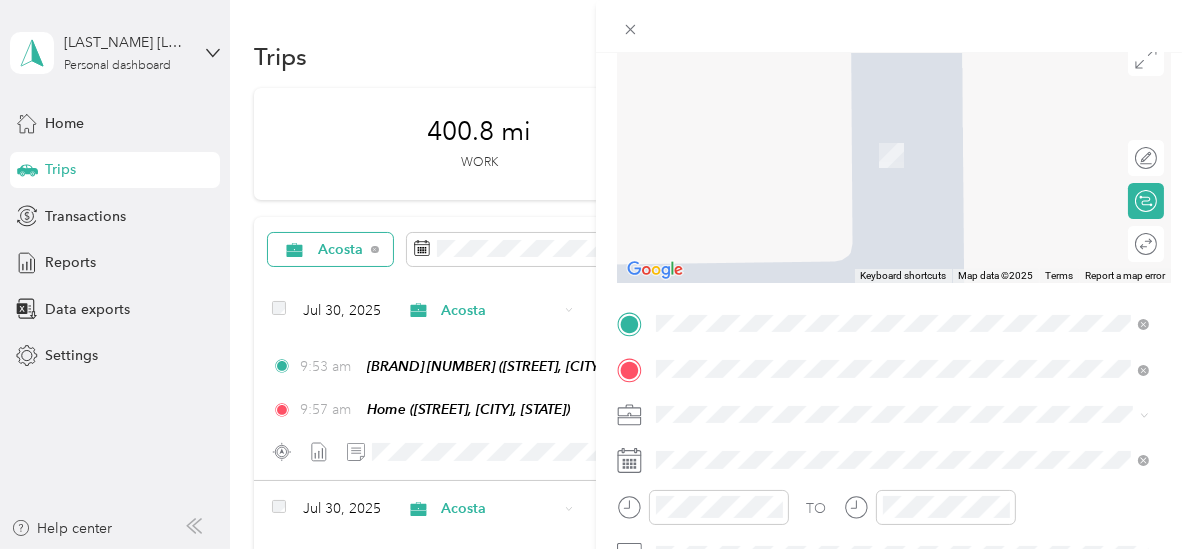 click on "[NUMBER] [STREET], [CITY], [ZIP_CODE], [CITY], [STATE], [COUNTRY]" at bounding box center [914, 154] 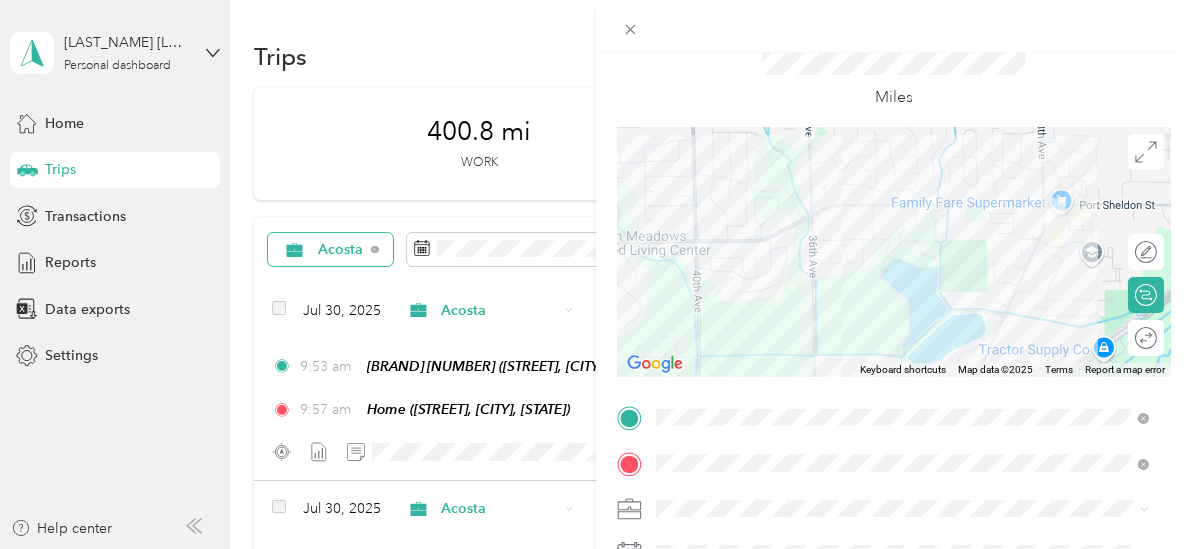 scroll, scrollTop: 0, scrollLeft: 0, axis: both 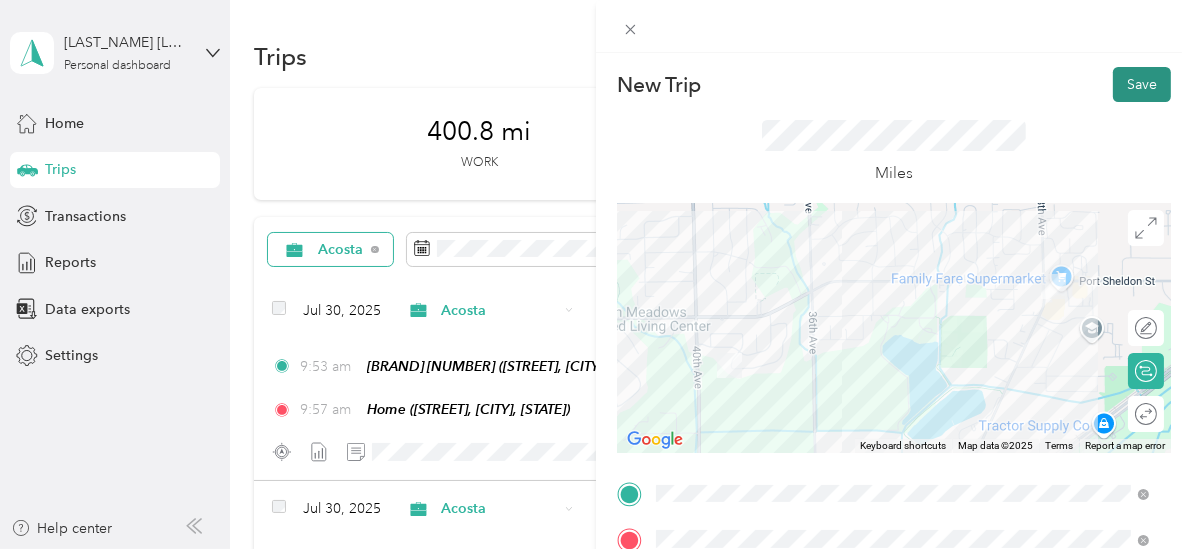 click on "Save" at bounding box center (1142, 84) 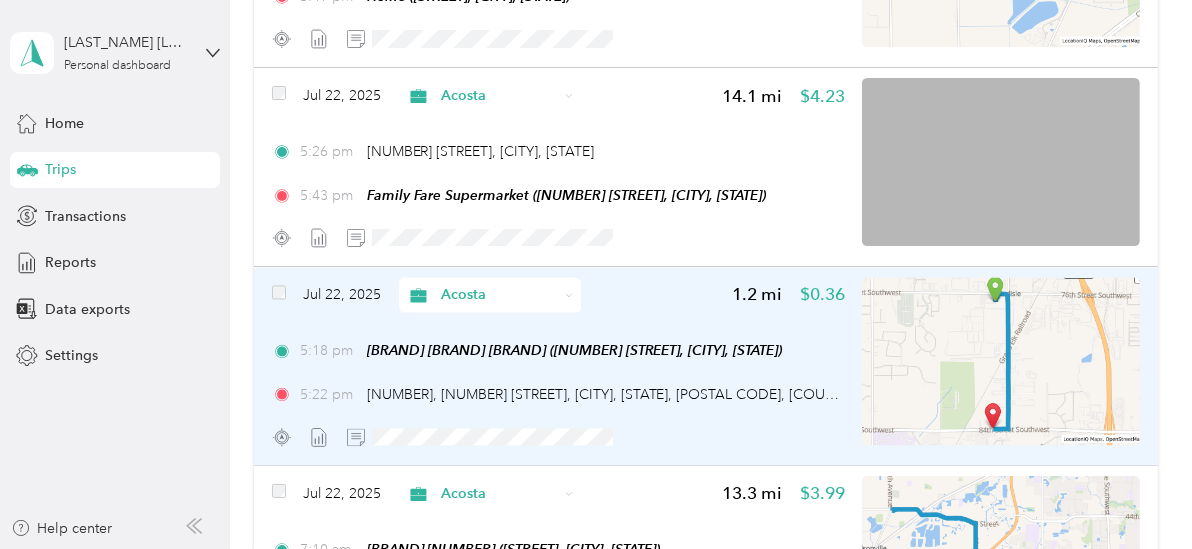 scroll, scrollTop: 3400, scrollLeft: 0, axis: vertical 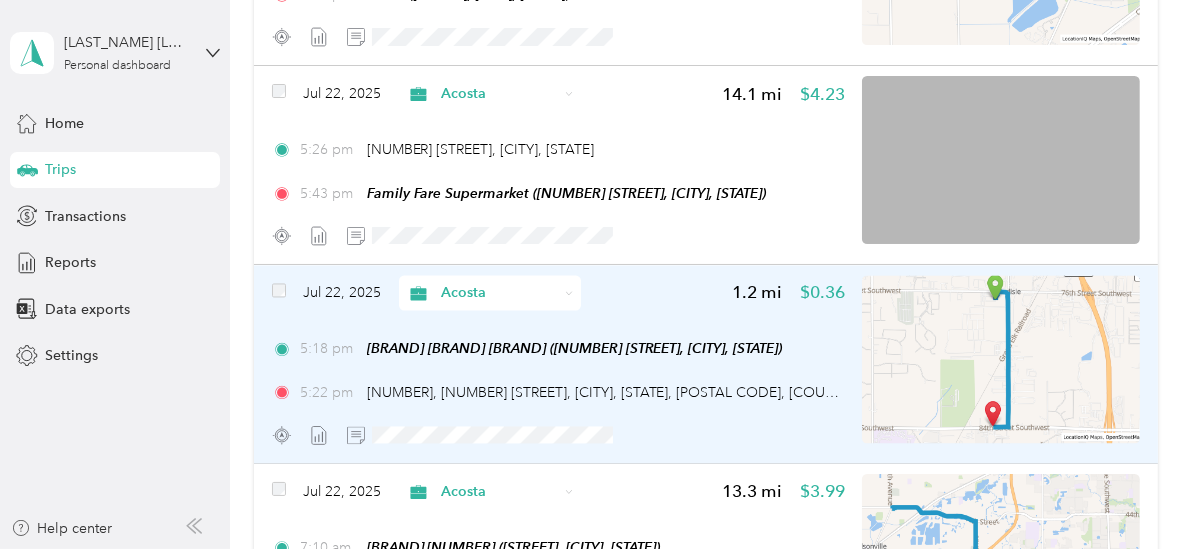 click on "[TIME] [TIME] [NUMBER], [NUMBER] [STREET], [CITY], [STATE], [POSTAL CODE], [COUNTRY]" at bounding box center (558, 392) 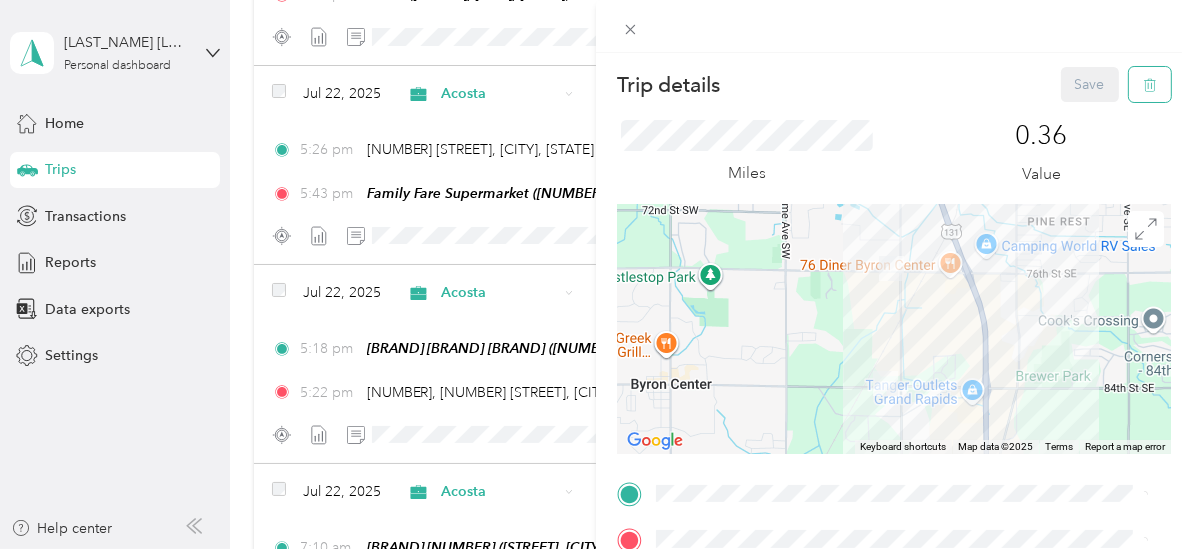 click 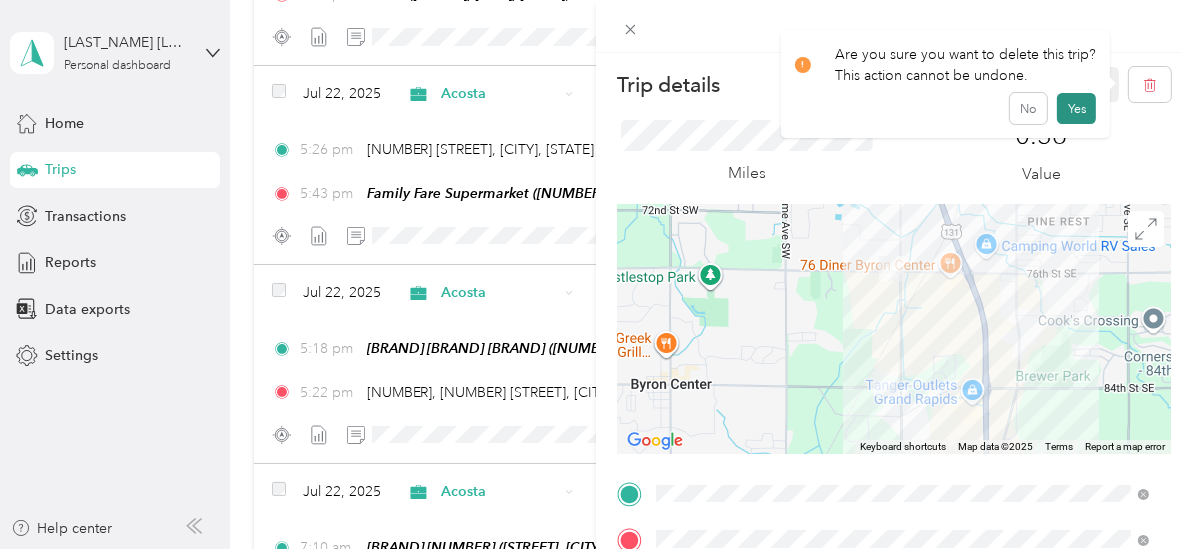 click on "Yes" at bounding box center (1076, 109) 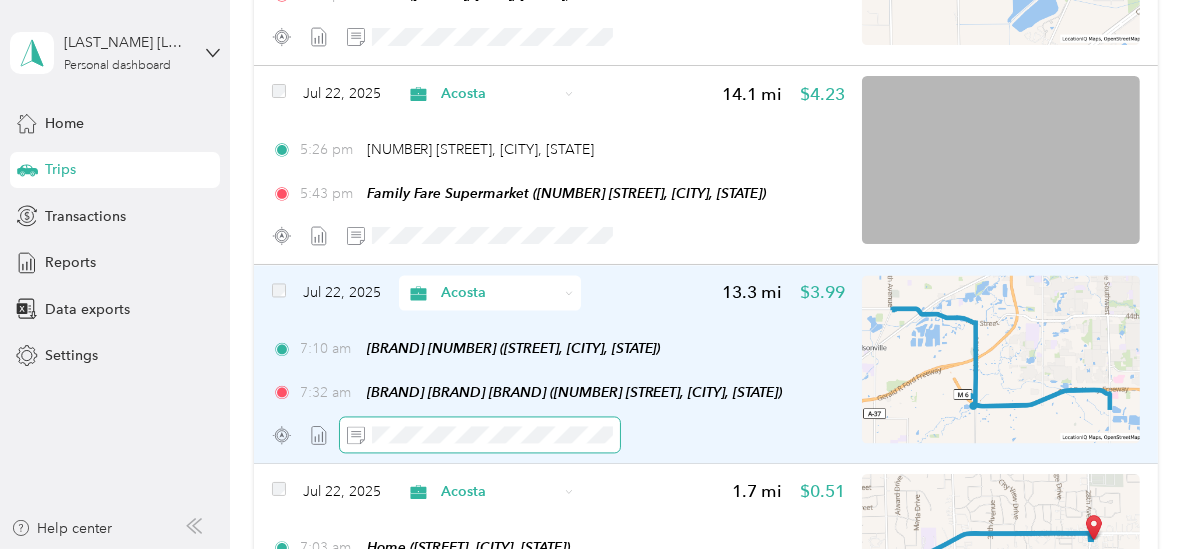 scroll, scrollTop: 3299, scrollLeft: 0, axis: vertical 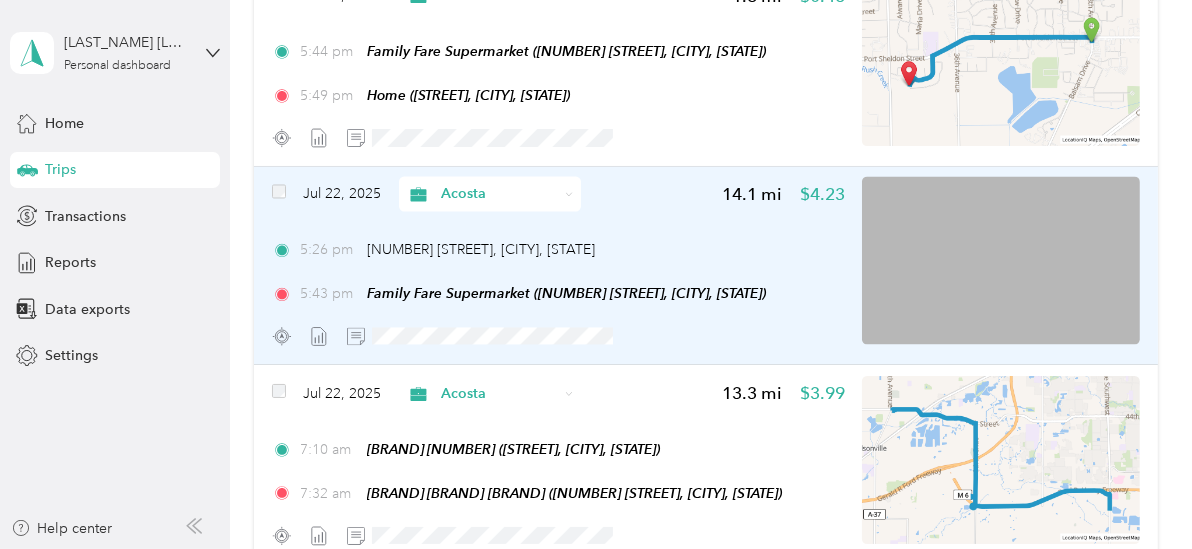 click on "[TIME] [NUMBER] [STREET], [CITY] [TIME] Family Fare Supermarket ([NUMBER] [STREET], [CITY], [STATE])" at bounding box center (558, 272) 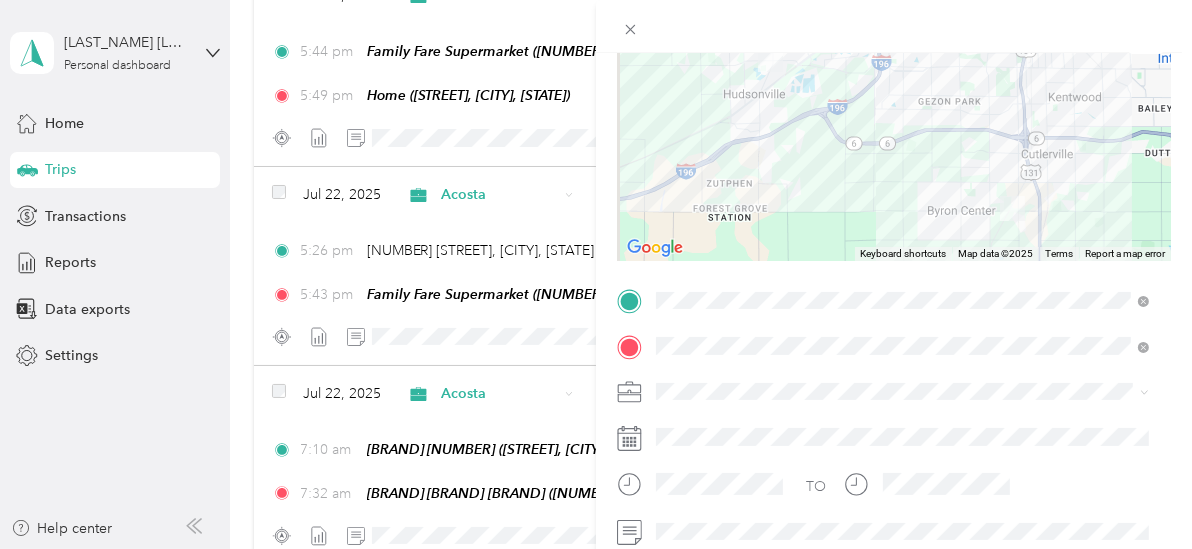 scroll, scrollTop: 222, scrollLeft: 0, axis: vertical 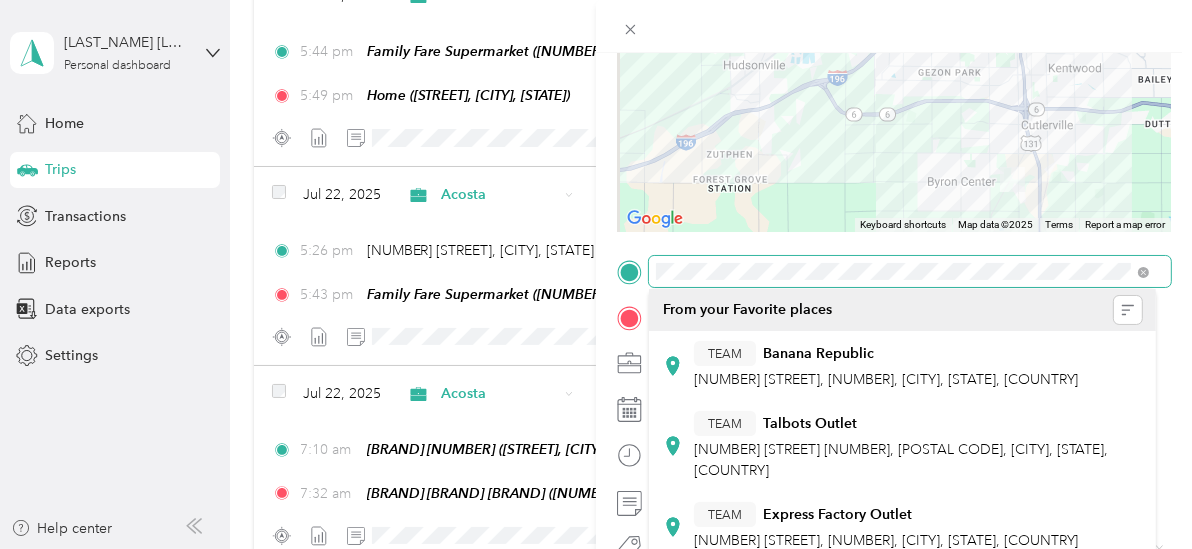 click on "Trip details Save This trip cannot be edited because it is either under review, approved, or paid. Contact your Team Manager to edit it. Miles [DISTANCE] Value  ← Move left → Move right ↑ Move up ↓ Move down + Zoom in - Zoom out Home Jump left by 75% End Jump right by 75% Page Up Jump up by 75% Page Down Jump down by 75% Keyboard shortcuts Map Data Map data ©2025 Map data ©2025 [DISTANCE] Click to toggle between metric and imperial units Terms Report a map error TO Add photo" at bounding box center (894, 292) 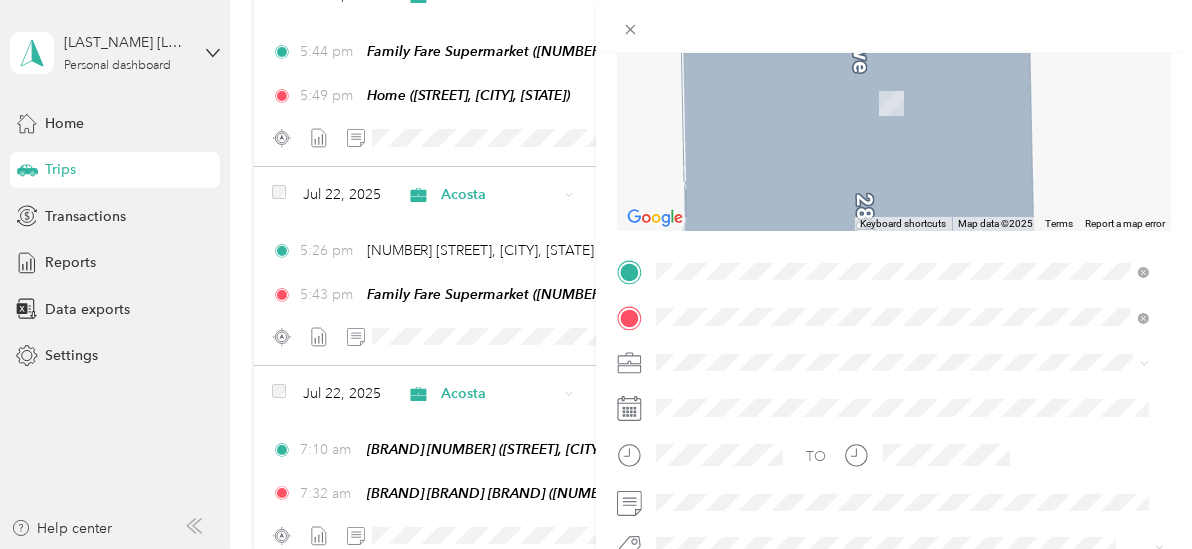 click on "SPARTAN STORES GENERAL OFFICE" at bounding box center (886, 417) 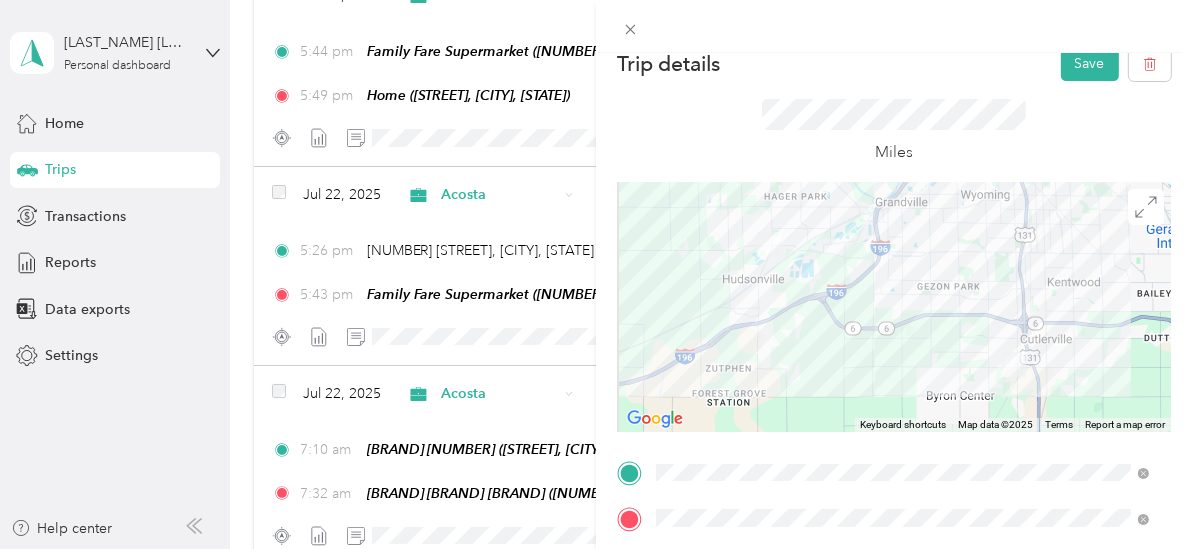 scroll, scrollTop: 0, scrollLeft: 0, axis: both 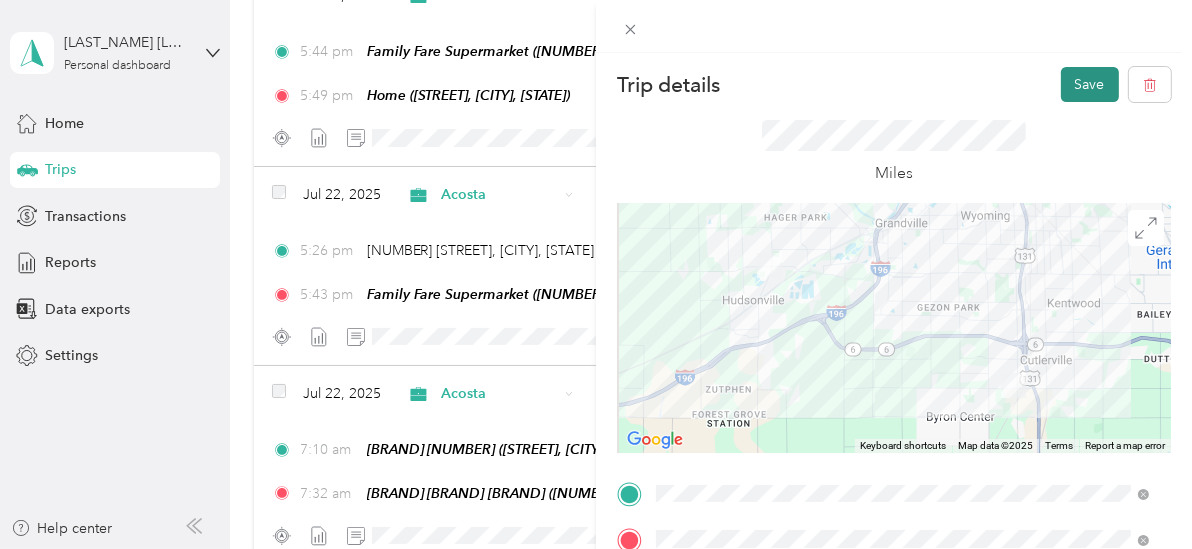 click on "Save" at bounding box center (1090, 84) 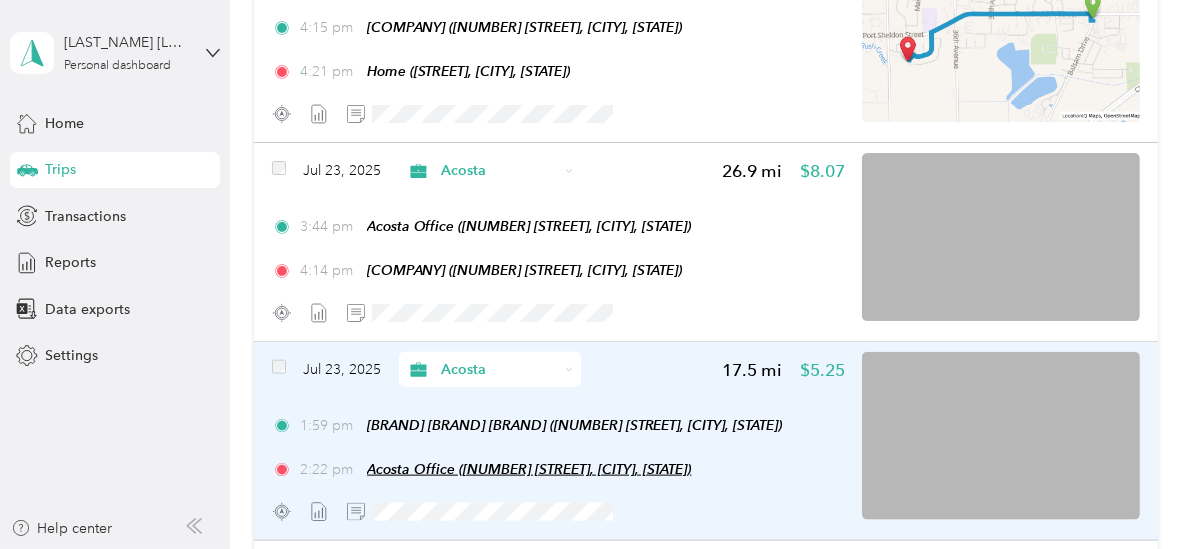 scroll, scrollTop: 2100, scrollLeft: 0, axis: vertical 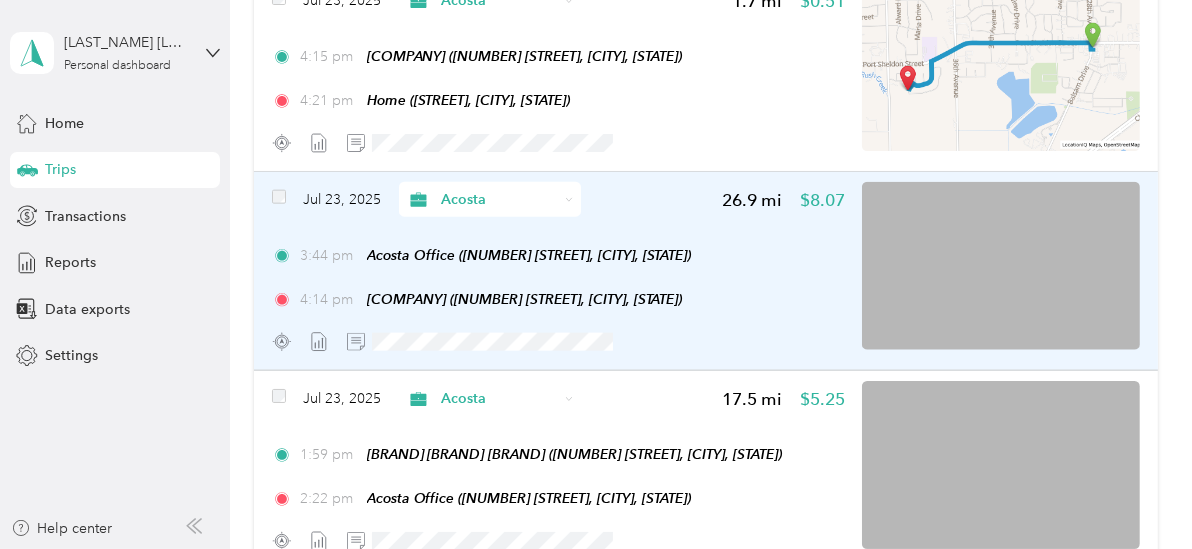 click on "[TIME] [BRAND] ([NUMBER] [STREET], [CITY], [STATE])" at bounding box center (558, 299) 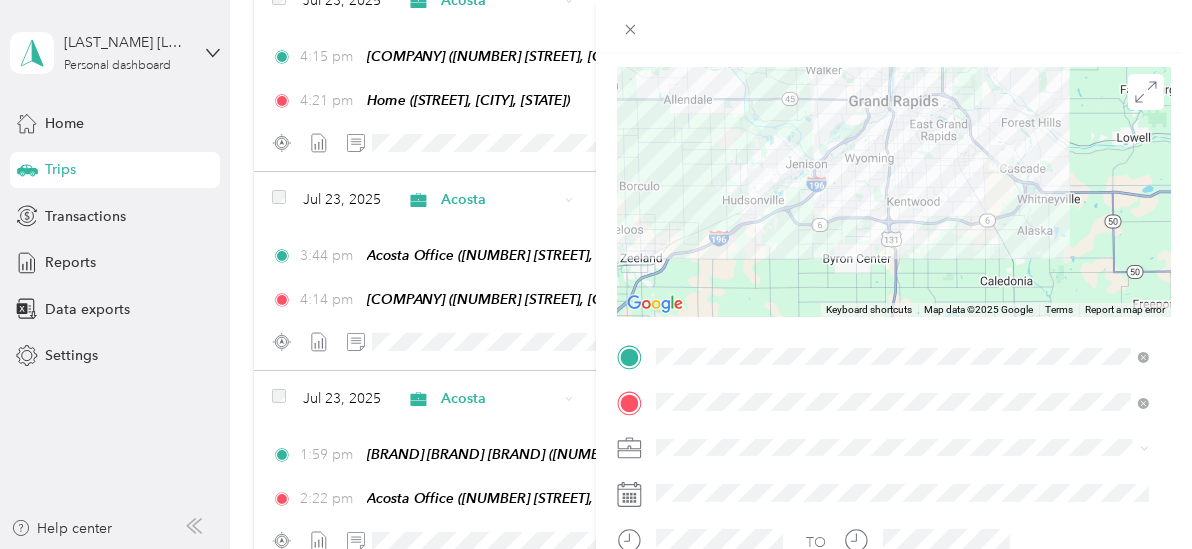scroll, scrollTop: 158, scrollLeft: 0, axis: vertical 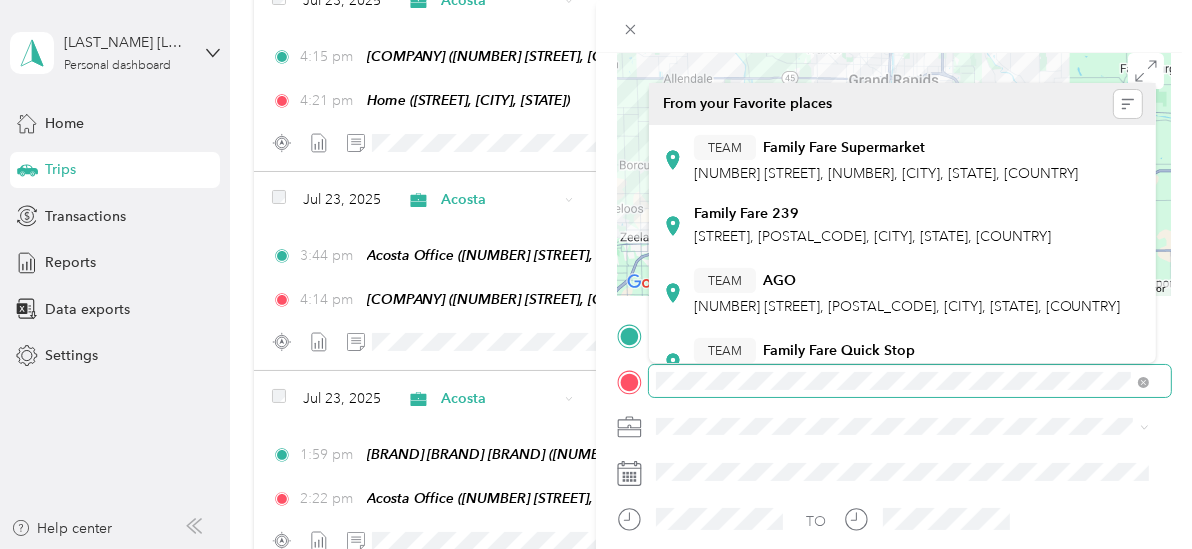 click on "Trip details Save This trip cannot be edited because it is either under review, approved, or paid. Contact your Team Manager to edit it. Miles [DISTANCE] Value  ← Move left → Move right ↑ Move up ↓ Move down + Zoom in - Zoom out Home Jump left by 75% End Jump right by 75% Page Up Jump up by 75% Page Down Jump down by 75% Keyboard shortcuts Map Data Map data ©2025 Google Map data ©2025 Google [DISTANCE] Click to toggle between metric and imperial units Terms Report a map error TO Add photo" at bounding box center [596, 274] 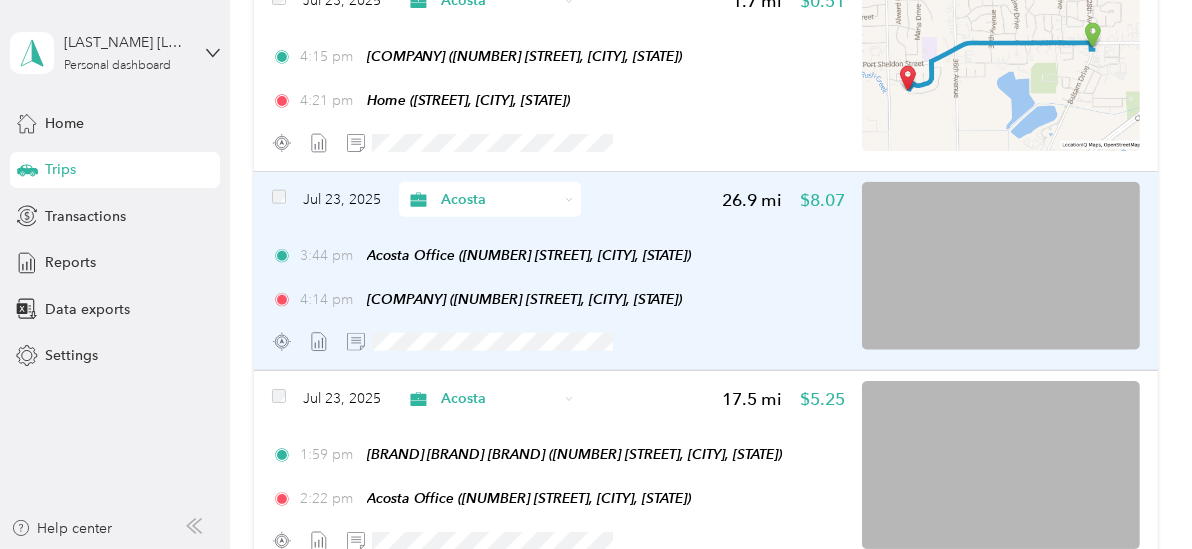 click on "[TIME] [BRAND] ([NUMBER] [STREET], [CITY], [STATE])" at bounding box center [558, 299] 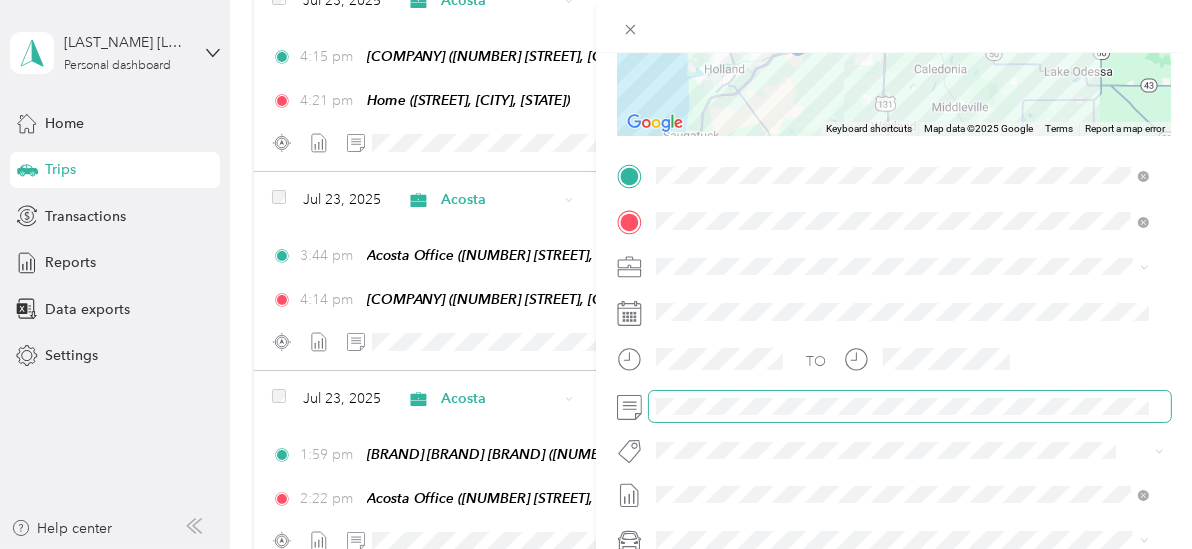 scroll, scrollTop: 167, scrollLeft: 0, axis: vertical 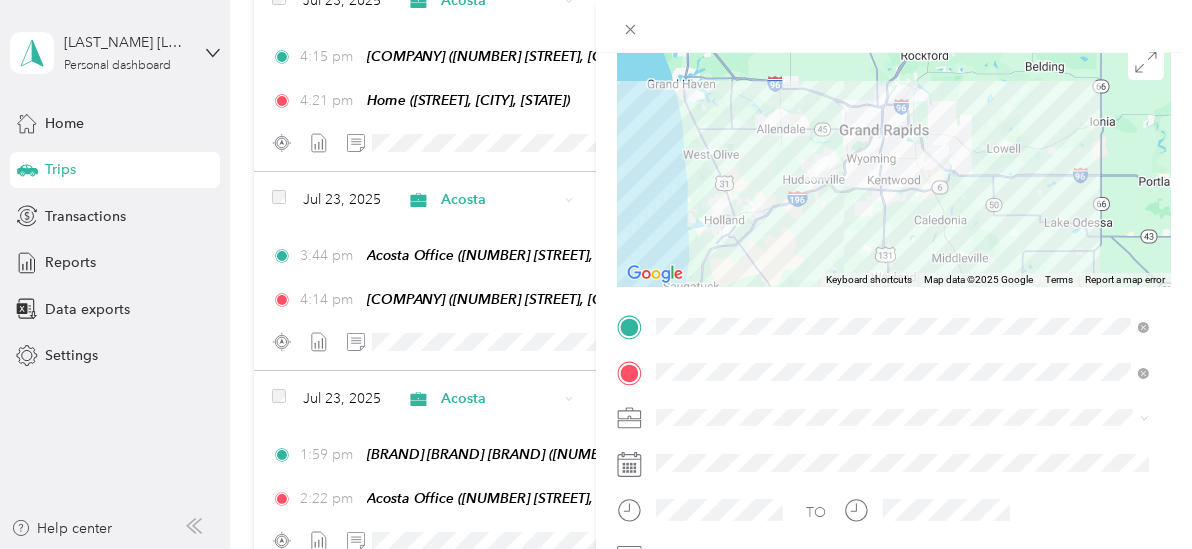 click on "Family Fare 239" at bounding box center [746, 205] 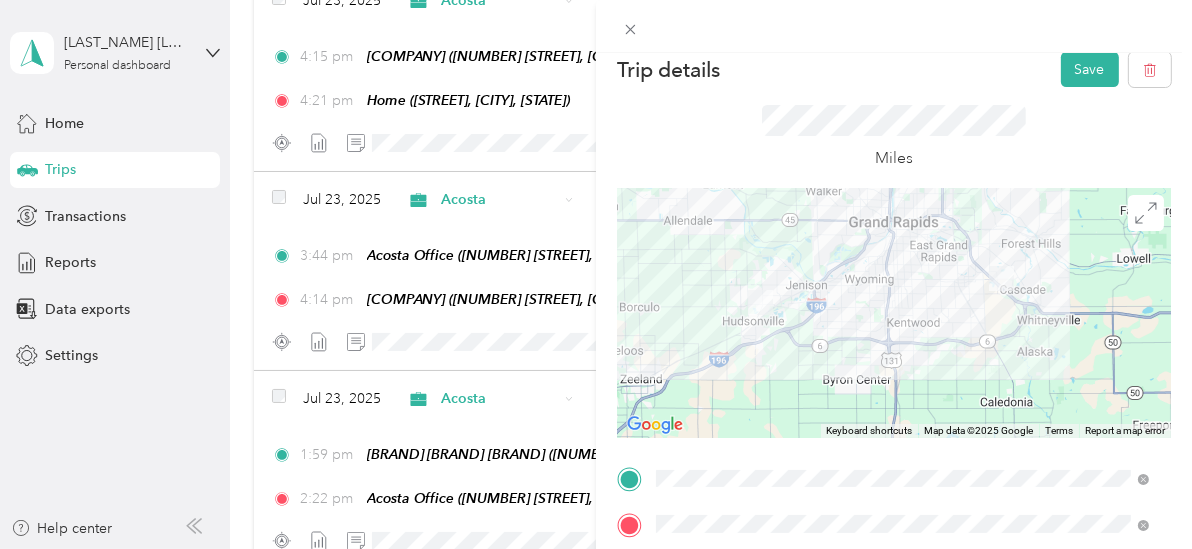 scroll, scrollTop: 0, scrollLeft: 0, axis: both 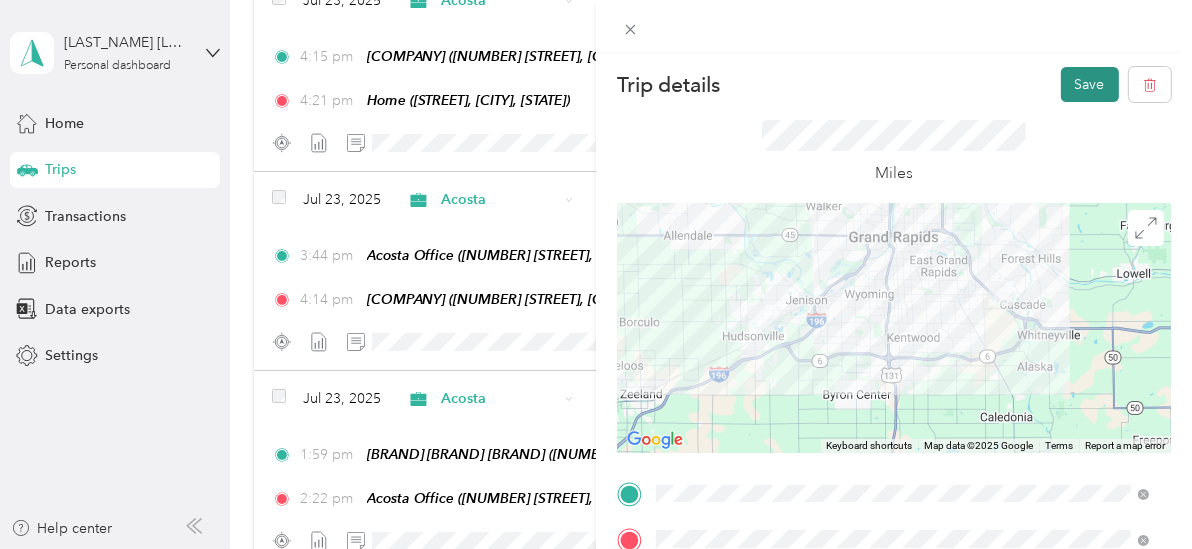 click on "Save" at bounding box center [1090, 84] 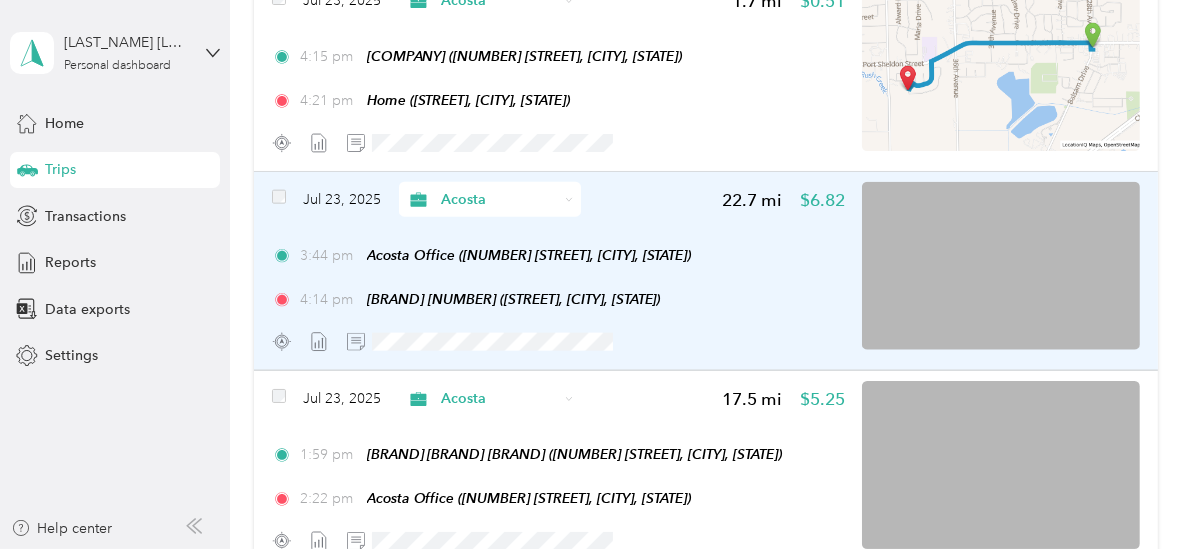 scroll, scrollTop: 2000, scrollLeft: 0, axis: vertical 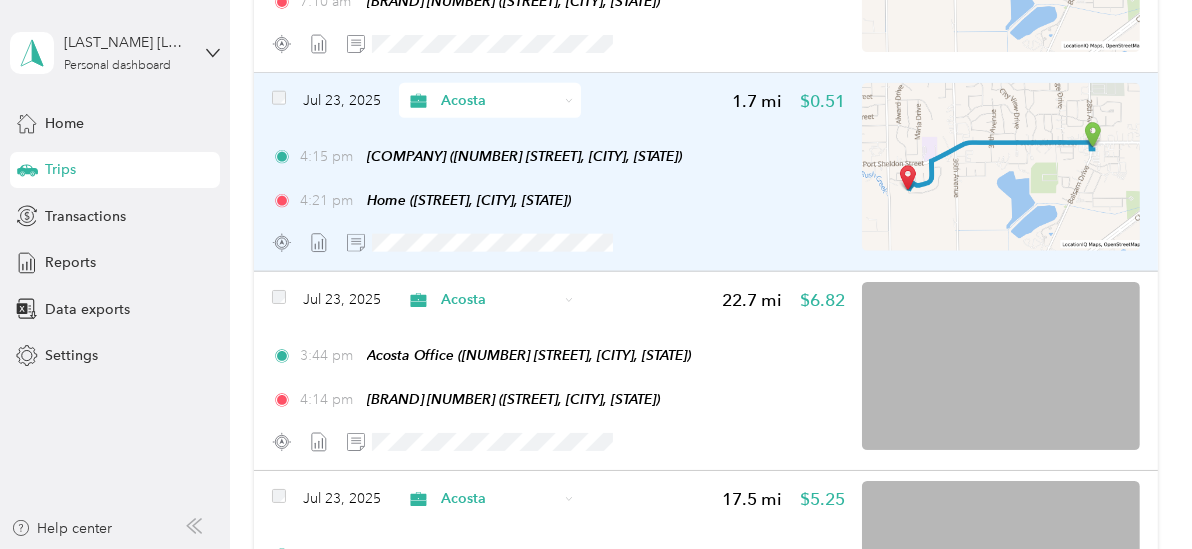 click on "[TIME] [STORE_NAME] ([NUMBER] [STREET], [CITY], [STATE]) [TIME] Home ([STREET], [CITY], [STATE])" at bounding box center (558, 178) 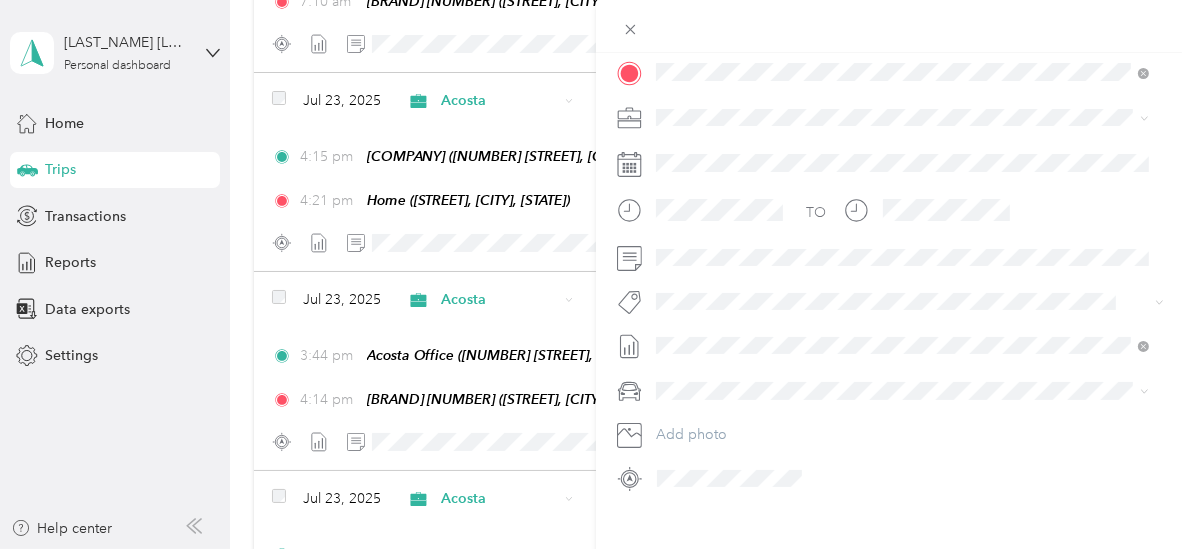 scroll, scrollTop: 267, scrollLeft: 0, axis: vertical 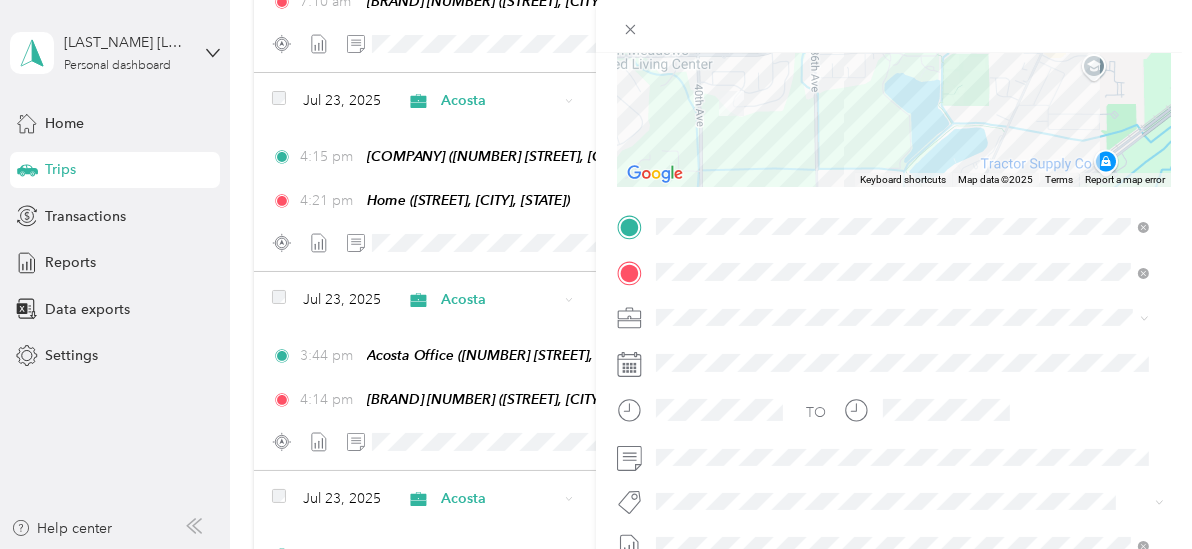 click on "Family Fare Supermarket" at bounding box center [844, 309] 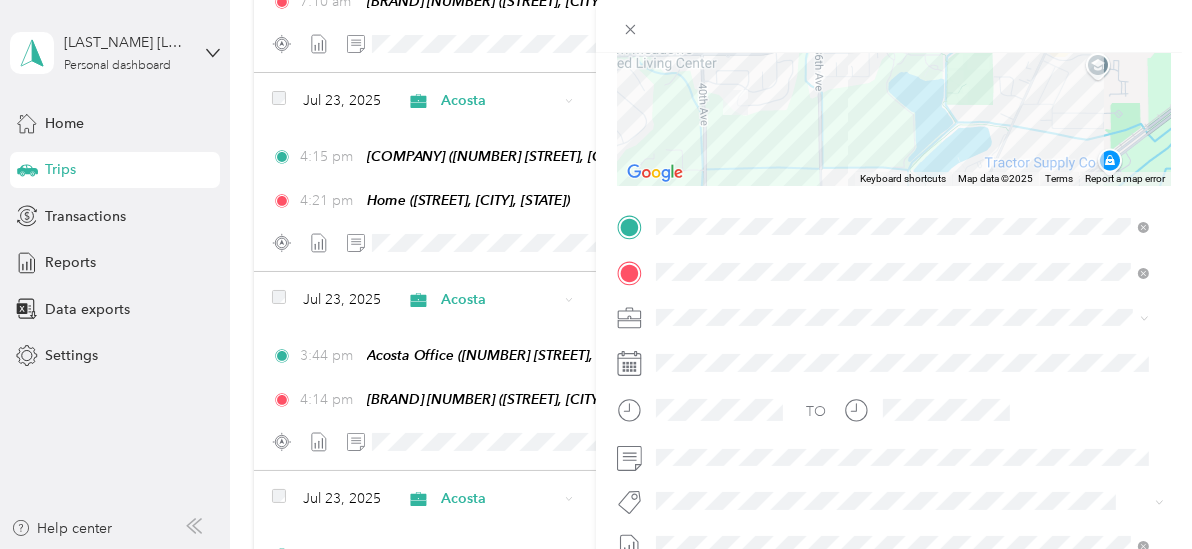 scroll, scrollTop: 0, scrollLeft: 0, axis: both 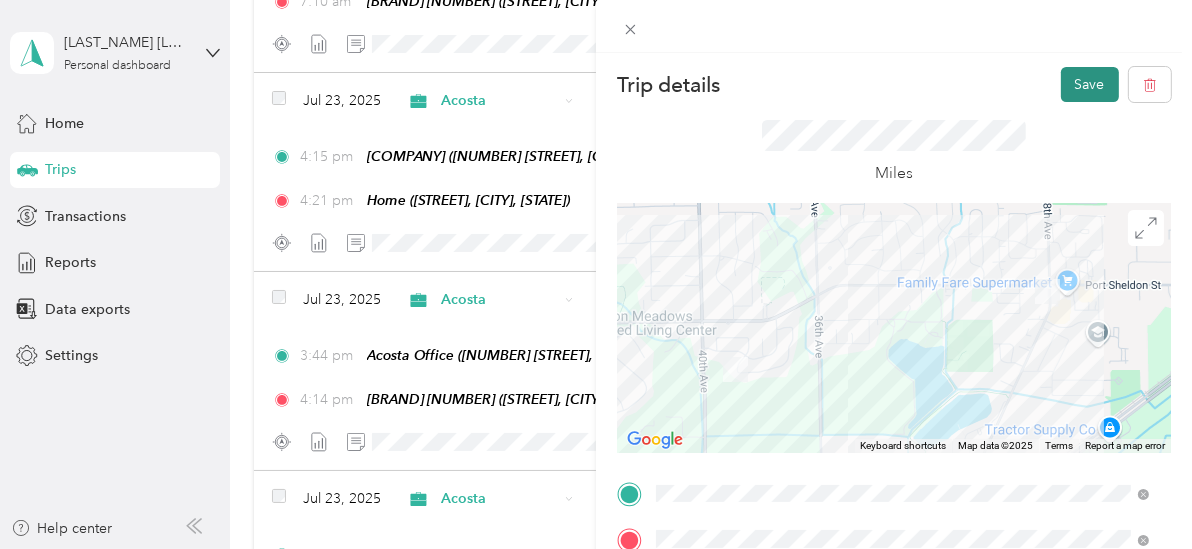 click on "Save" at bounding box center (1090, 84) 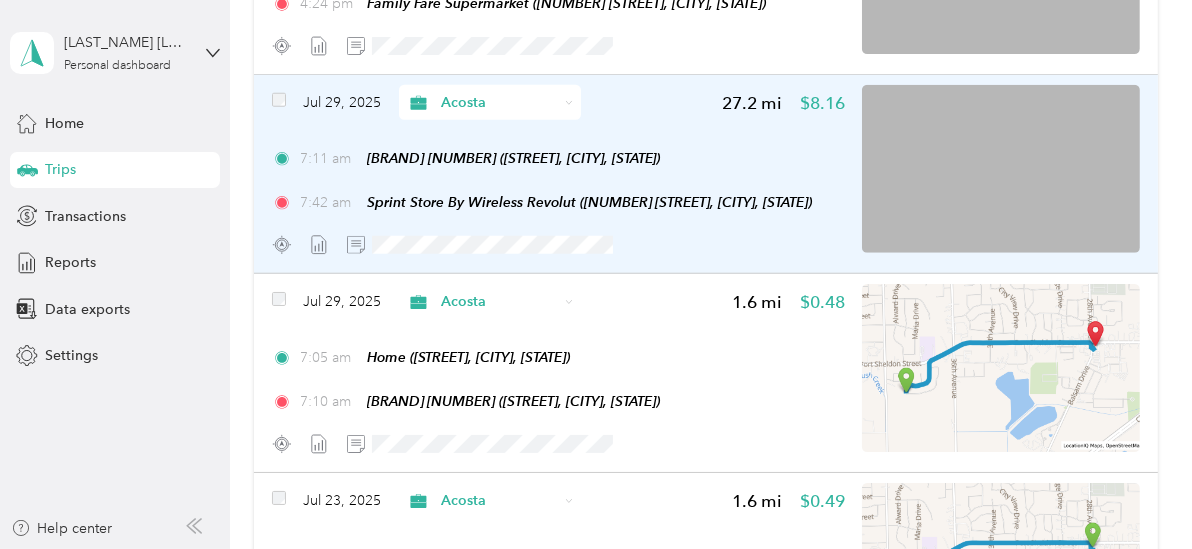scroll, scrollTop: 1500, scrollLeft: 0, axis: vertical 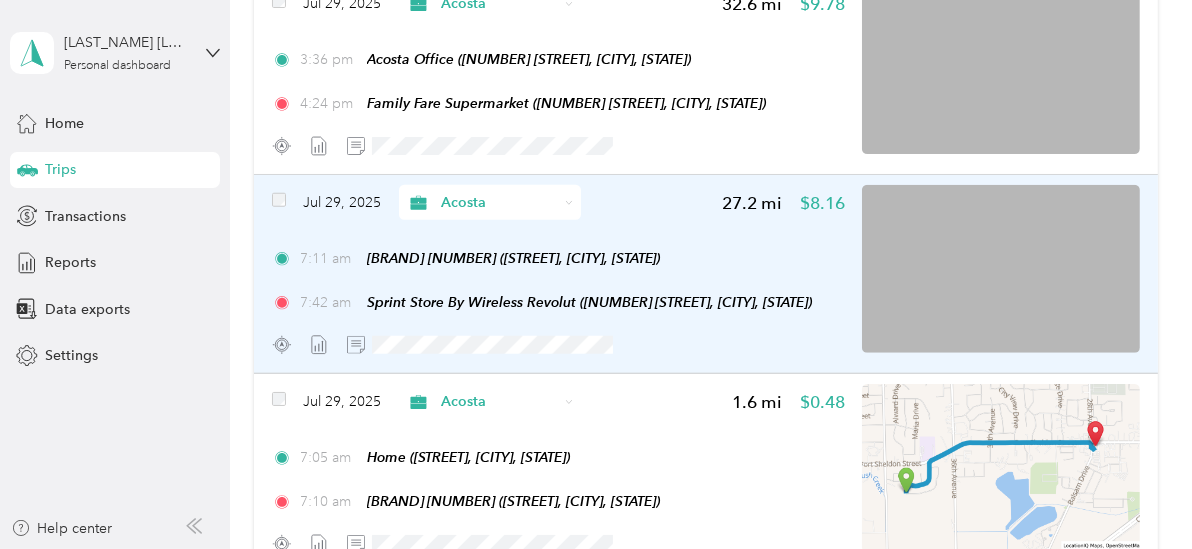 click on "[TIME] Family Fare 239 ([STREET], [CITY], [STATE]) [TIME] Sprint Store By Wireless Revolut ([NUMBER] [STREET], [CITY], [STATE])" at bounding box center (558, 280) 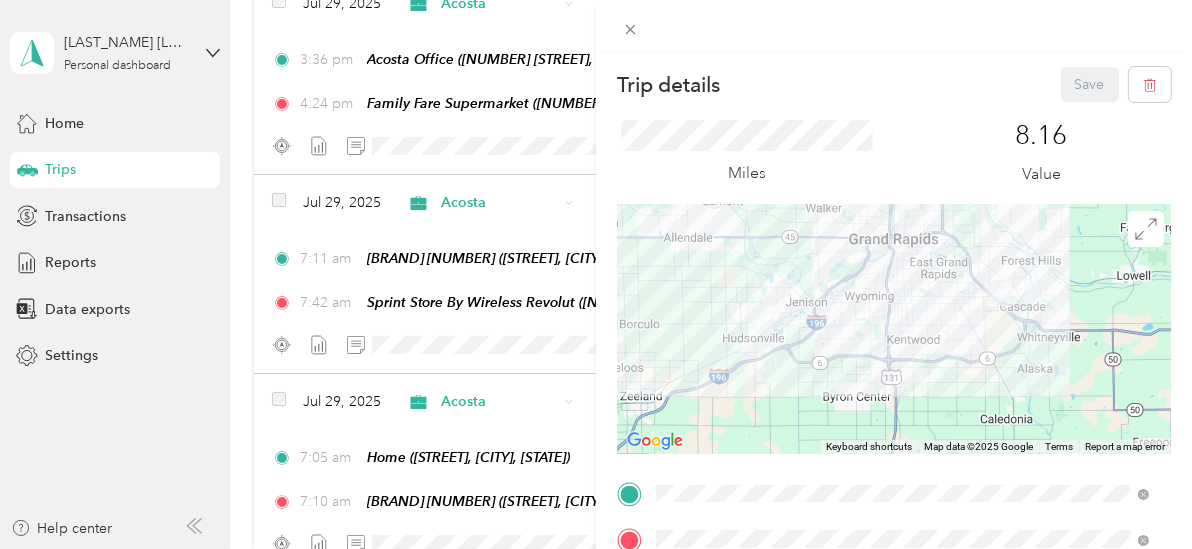 scroll, scrollTop: 467, scrollLeft: 0, axis: vertical 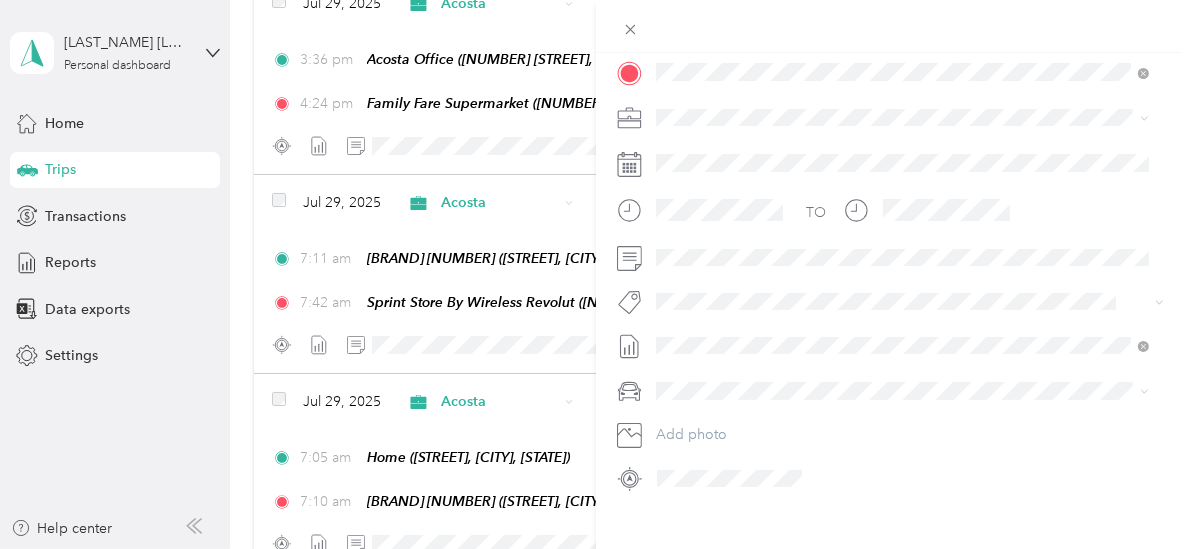 click on "Acosta Office" at bounding box center (739, 291) 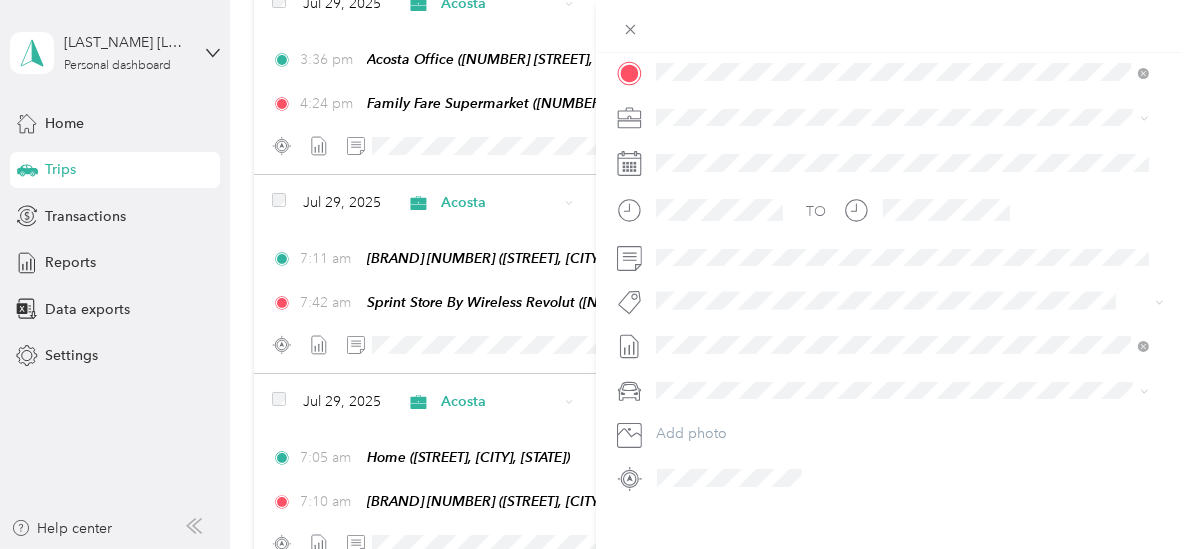 scroll, scrollTop: 466, scrollLeft: 0, axis: vertical 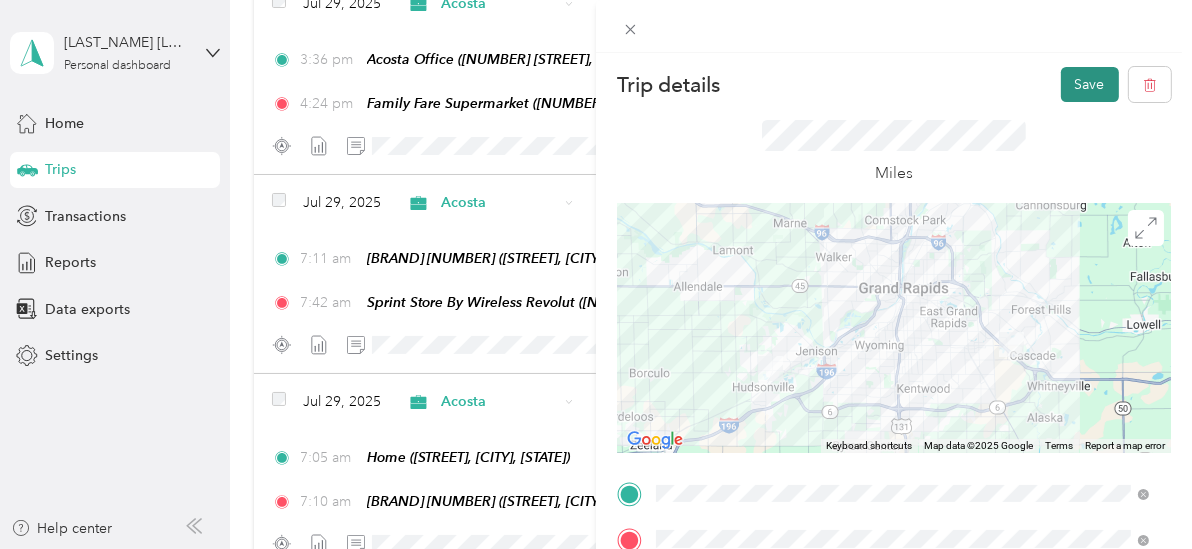 click on "Save" at bounding box center (1090, 84) 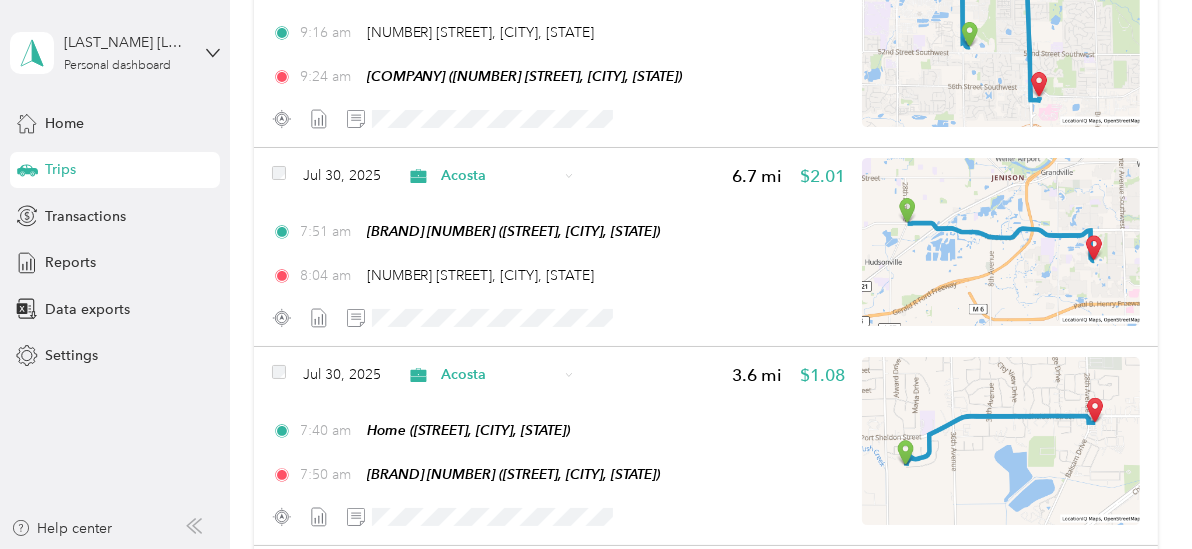 scroll, scrollTop: 683, scrollLeft: 0, axis: vertical 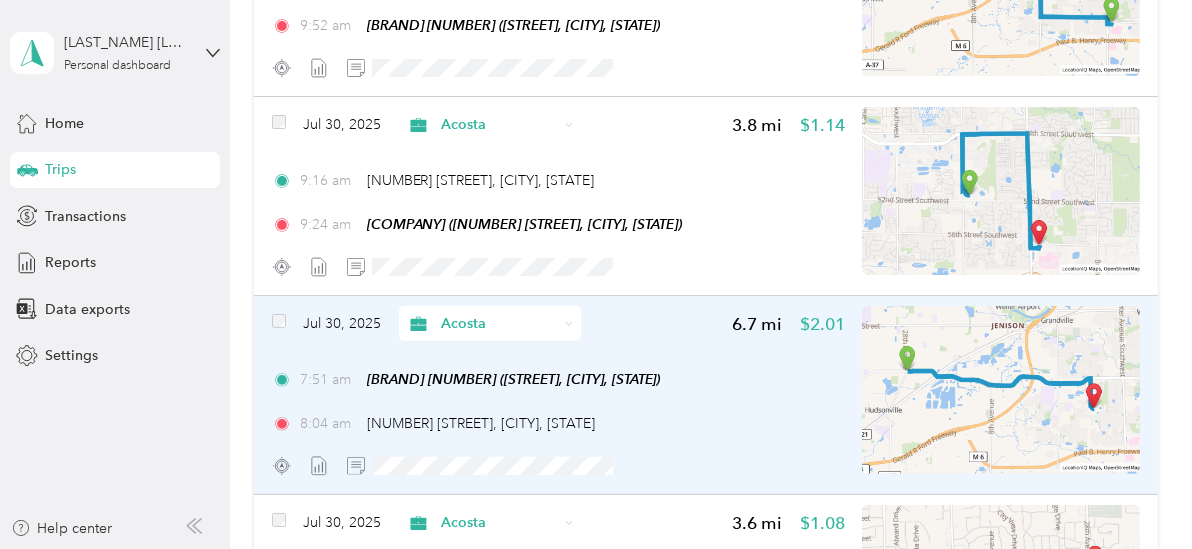 click on "[TIME] [TIME] [NUMBER] [STREET], [CITY], [STATE]" at bounding box center [558, 423] 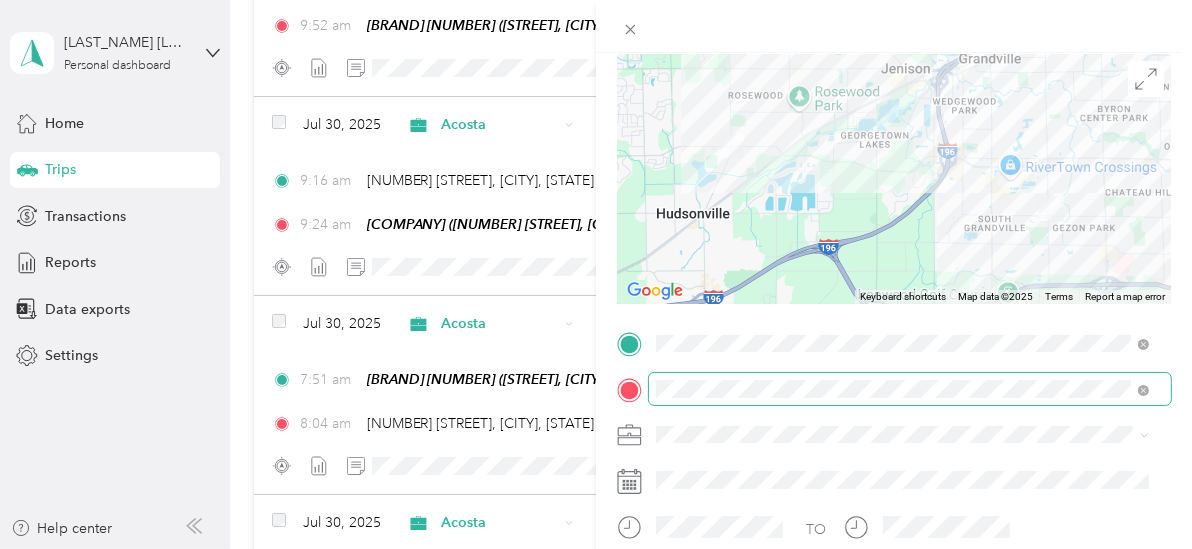scroll, scrollTop: 152, scrollLeft: 0, axis: vertical 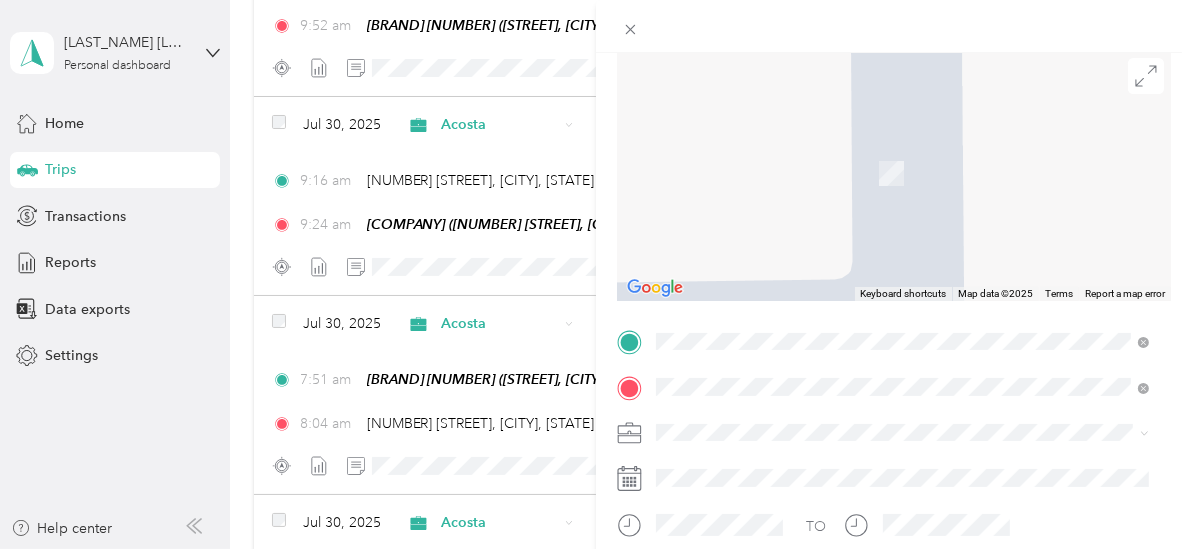 click on "TEAM Family Fare Metro Health" at bounding box center (906, 153) 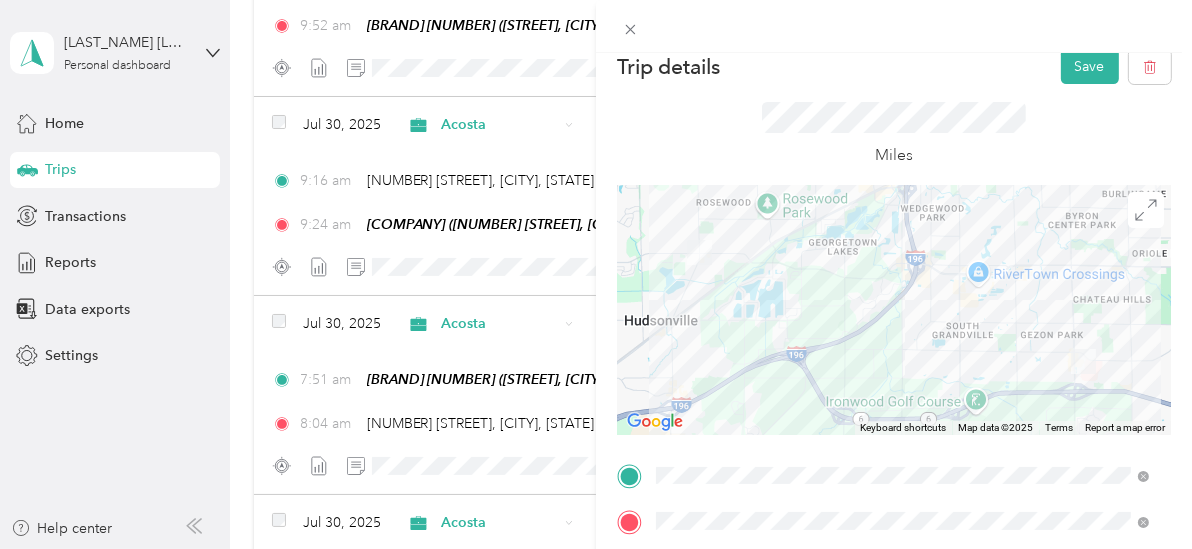 scroll, scrollTop: 0, scrollLeft: 0, axis: both 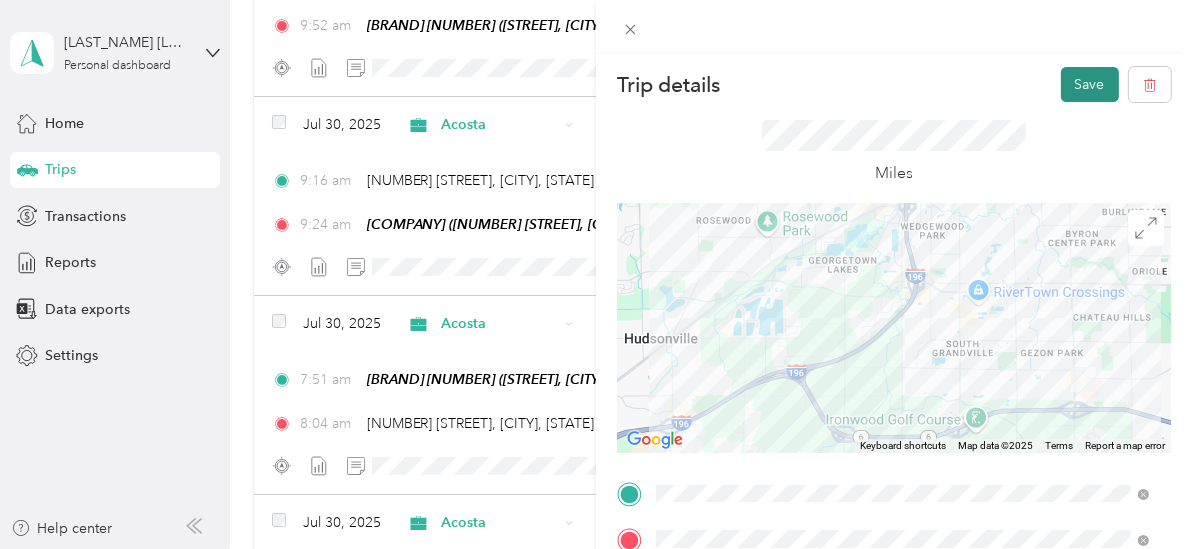 click on "Save" at bounding box center [1090, 84] 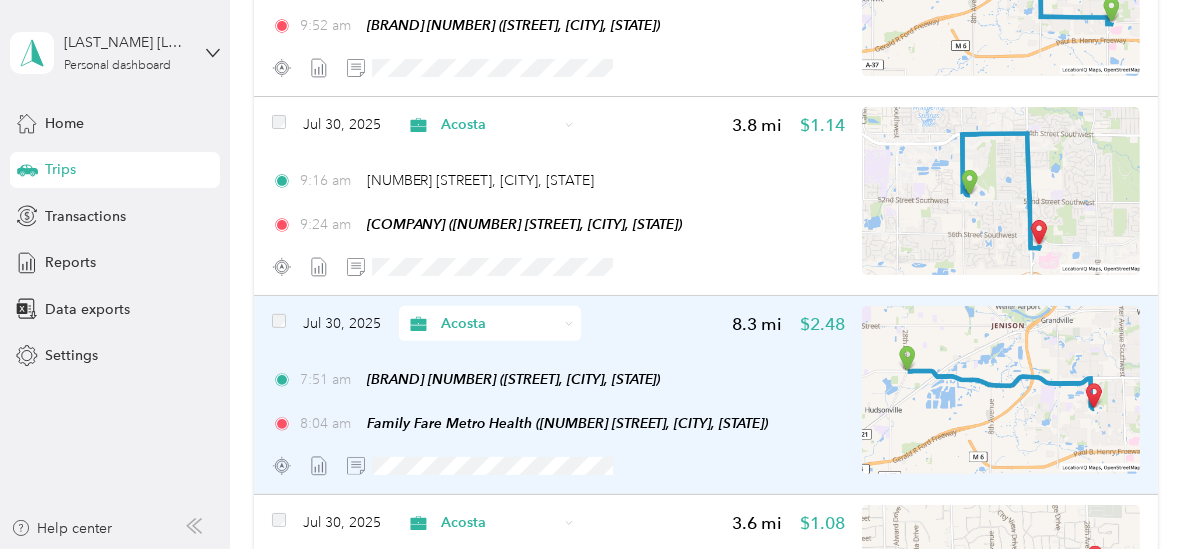 scroll, scrollTop: 483, scrollLeft: 0, axis: vertical 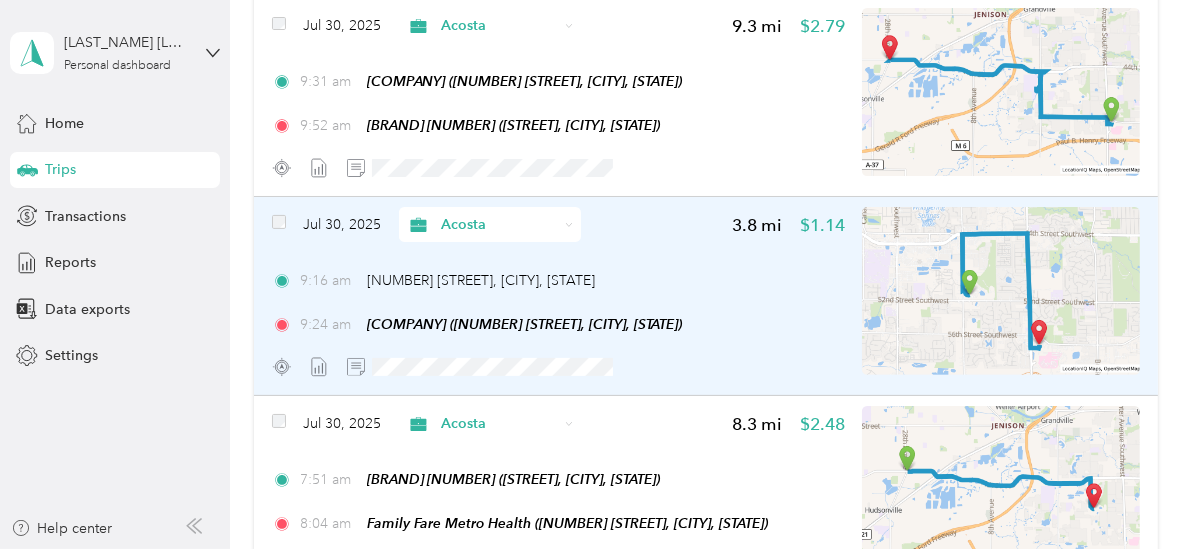 click on "[TIME] Sprint ([NUMBER] [STREET], [CITY], [STATE])" at bounding box center [558, 324] 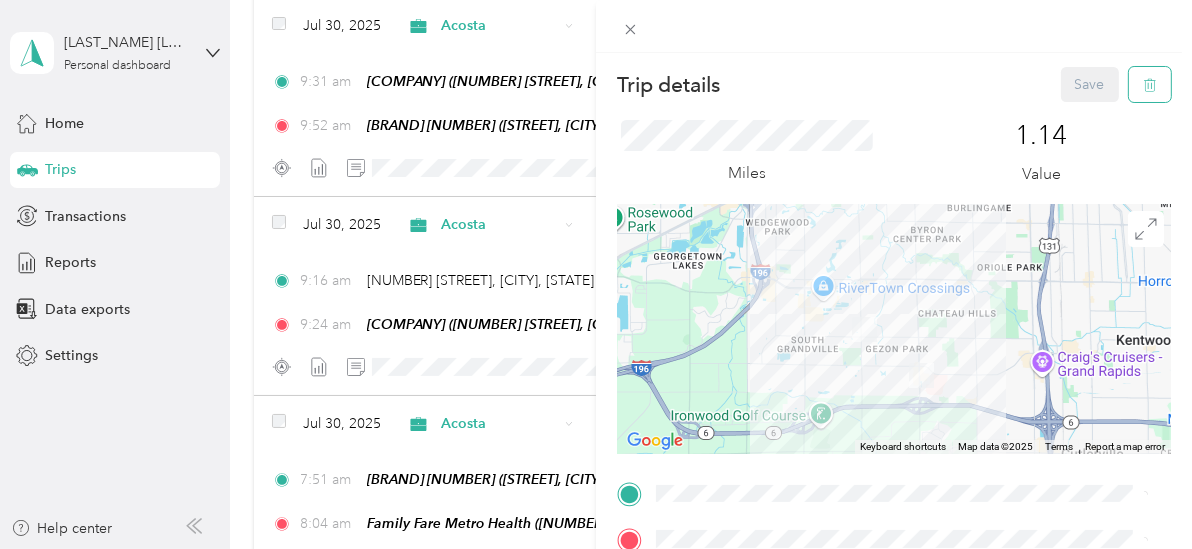 click 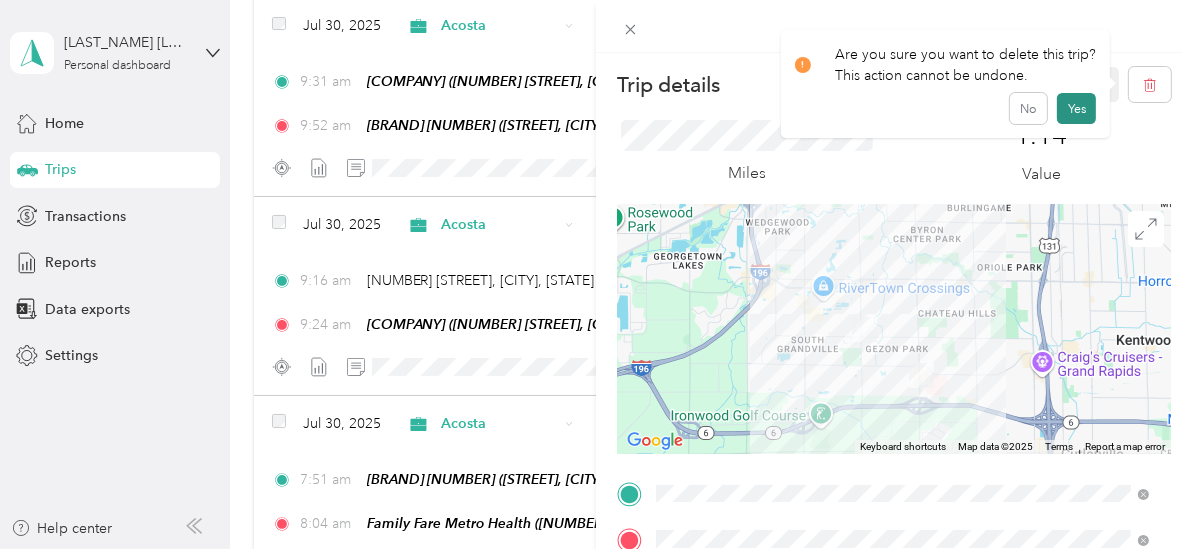 click on "Yes" at bounding box center (1076, 109) 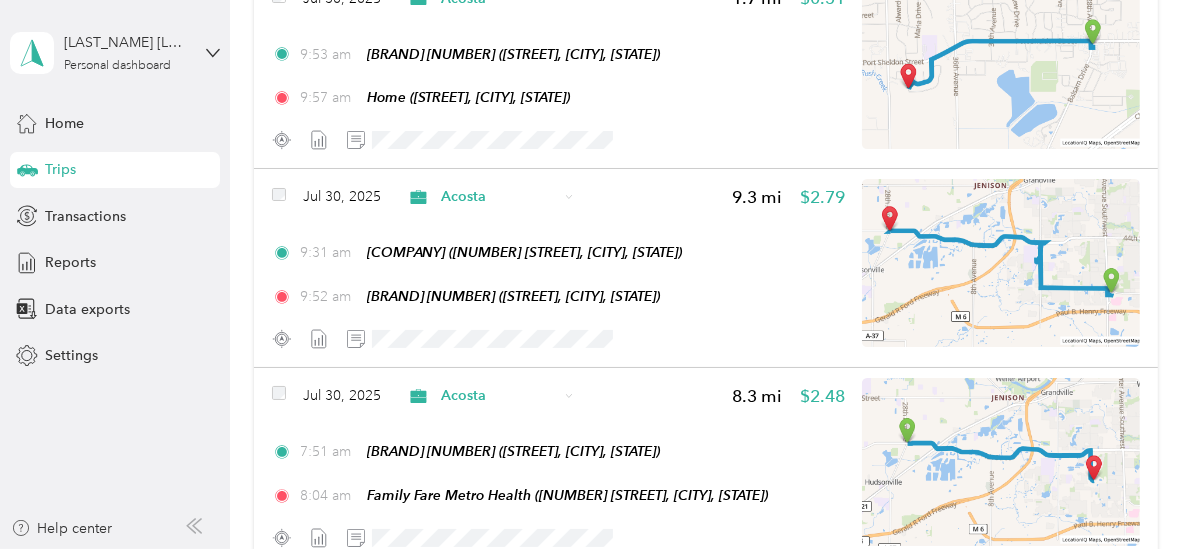 scroll, scrollTop: 282, scrollLeft: 0, axis: vertical 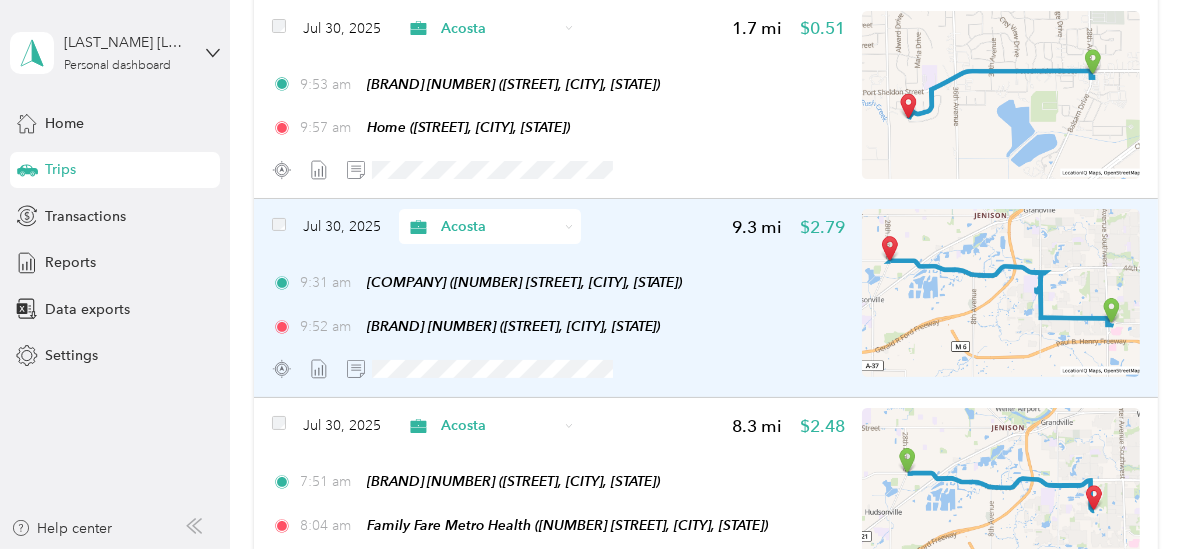 click on "[TIME] Sprint ([NUMBER] [STREET], [CITY], [STATE]) [TIME] Family Fare 239 ([STREET], [CITY], [STATE])" at bounding box center [558, 304] 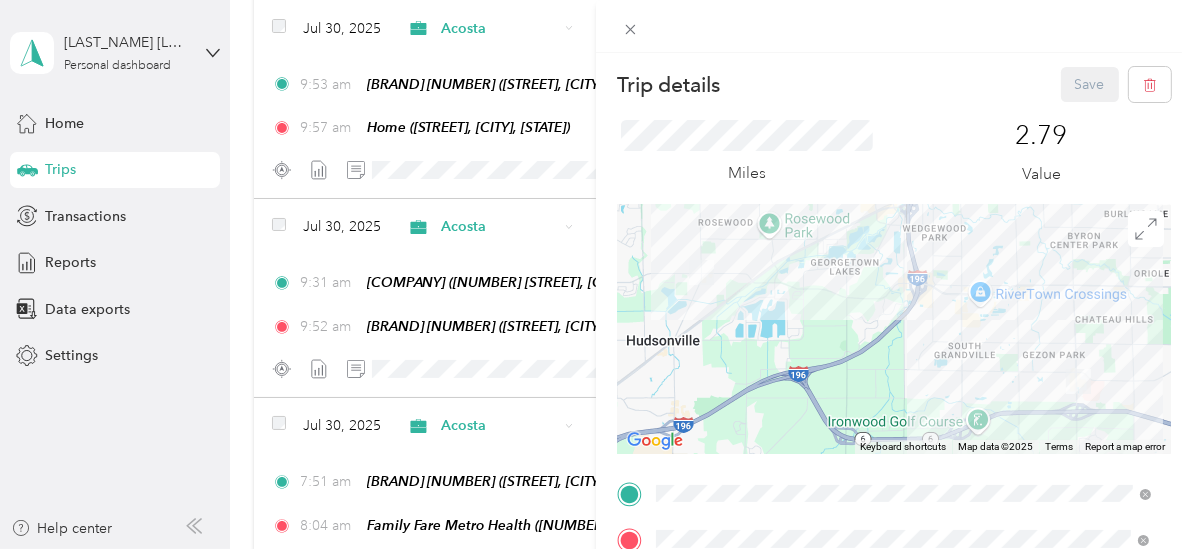 scroll, scrollTop: 155, scrollLeft: 0, axis: vertical 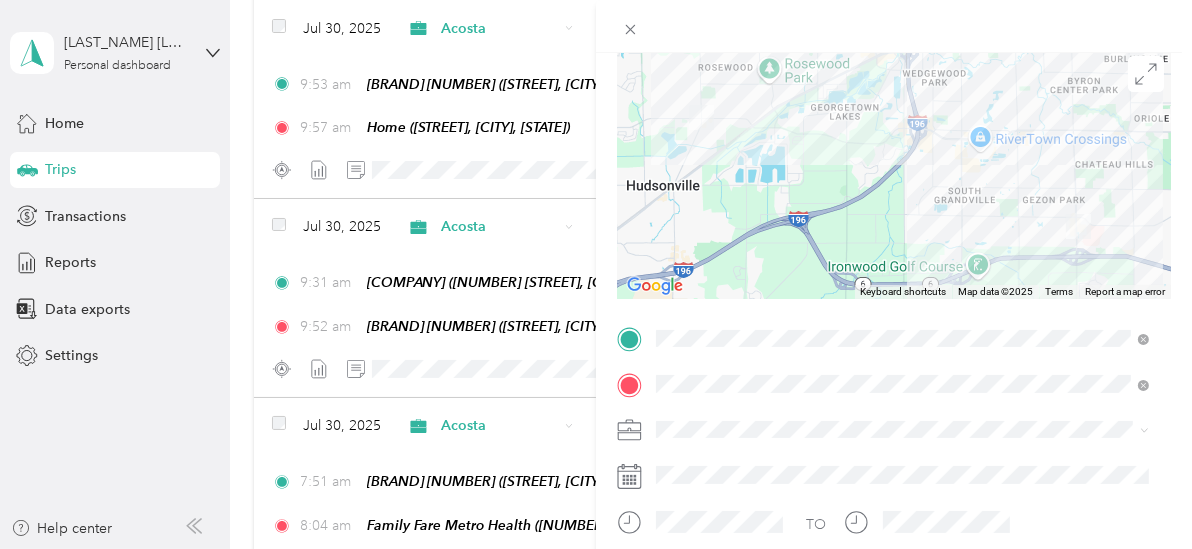 click on "TEAM Family Fare Metro Health" at bounding box center (906, 174) 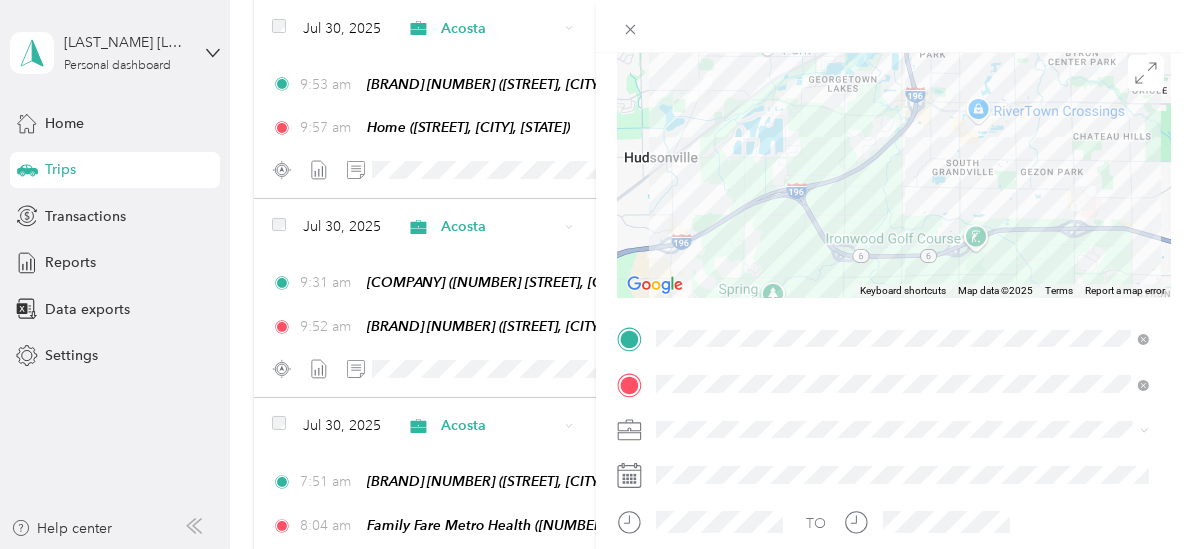 scroll, scrollTop: 0, scrollLeft: 0, axis: both 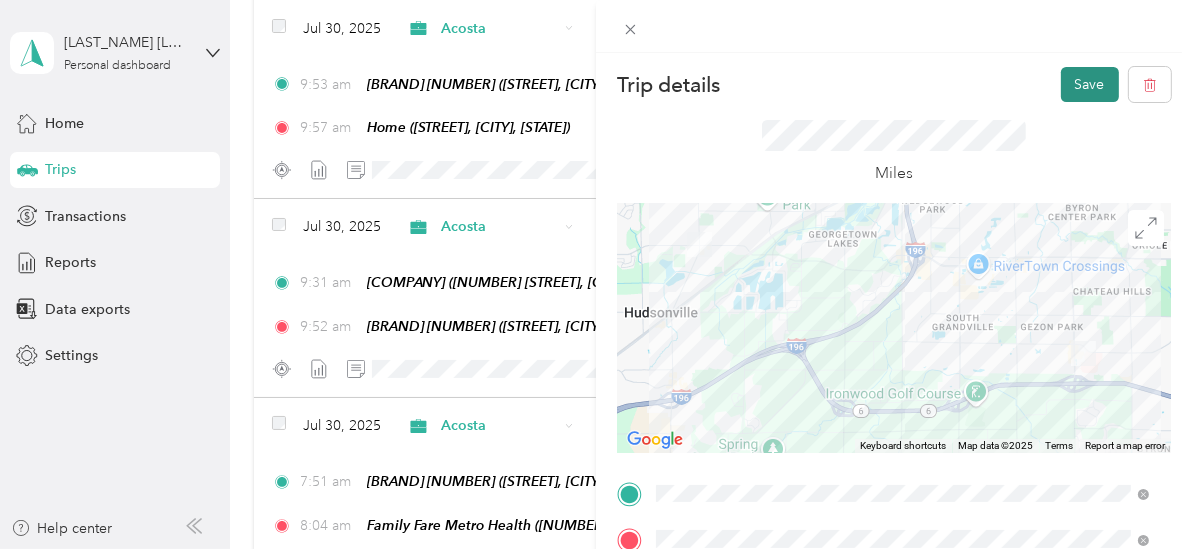 click on "Save" at bounding box center (1090, 84) 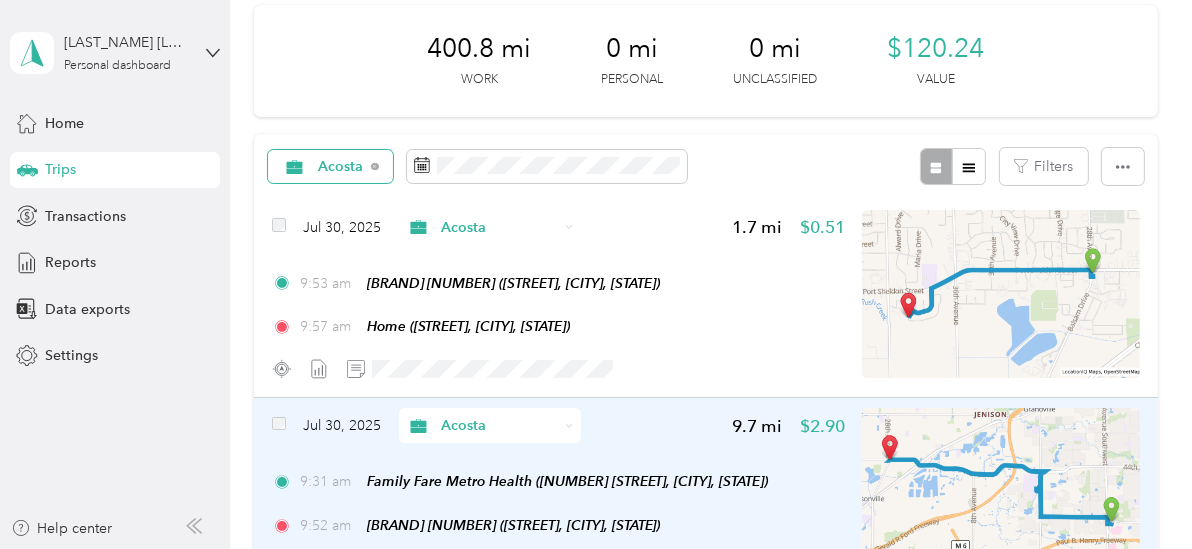 scroll, scrollTop: 0, scrollLeft: 0, axis: both 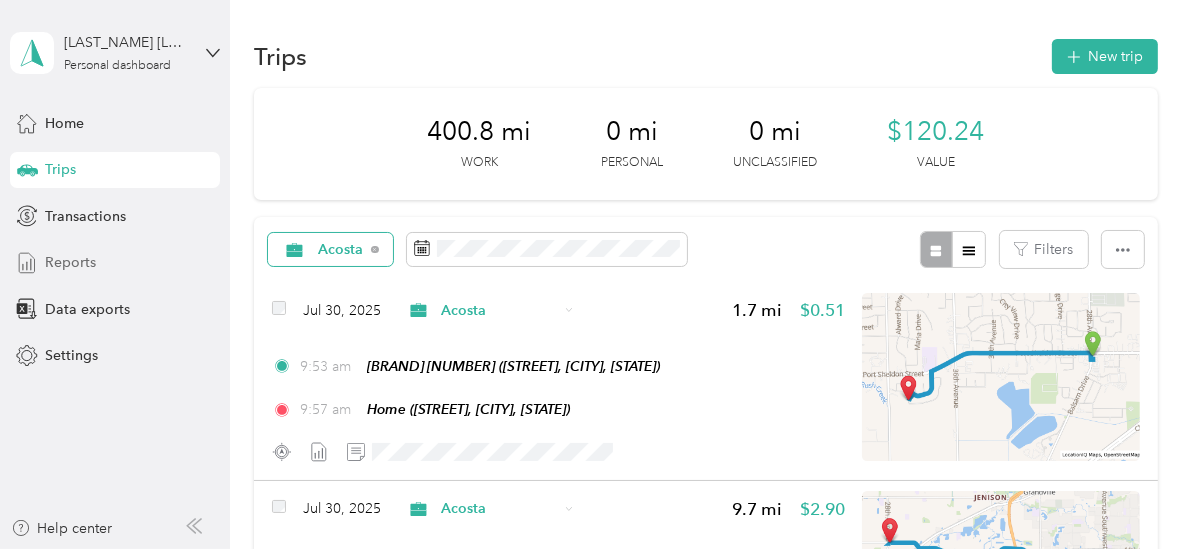 click on "Reports" at bounding box center [70, 262] 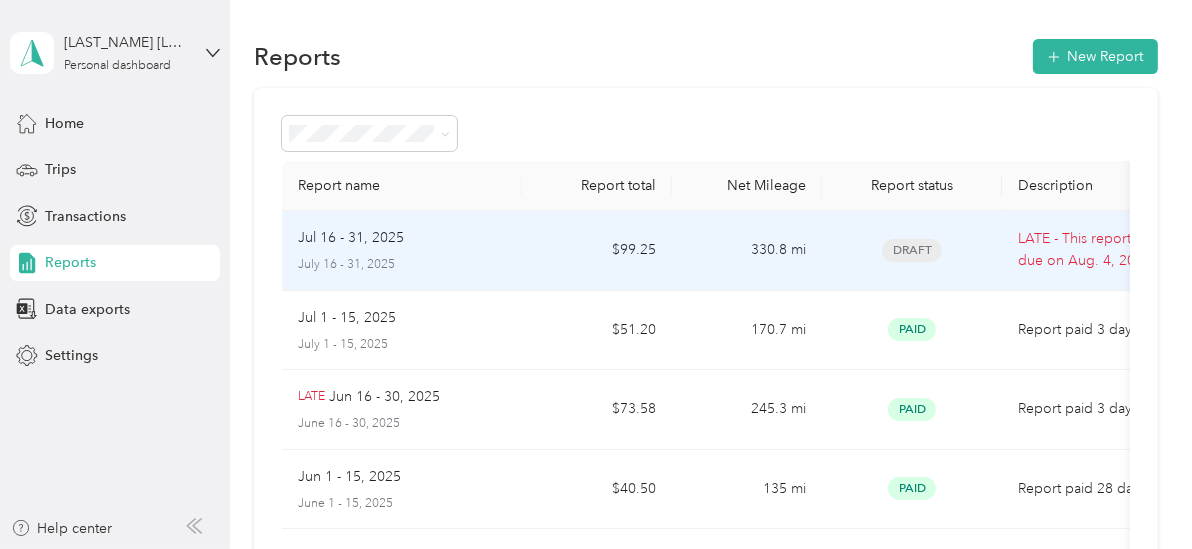 click on "Jul 16 - 31, 2025" at bounding box center [402, 238] 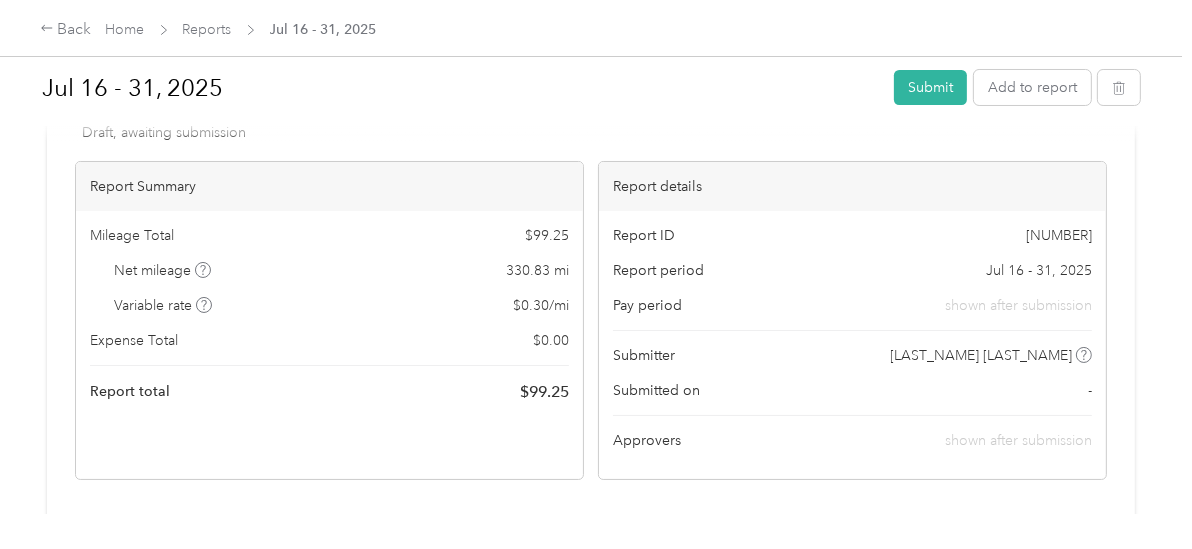 scroll, scrollTop: 0, scrollLeft: 0, axis: both 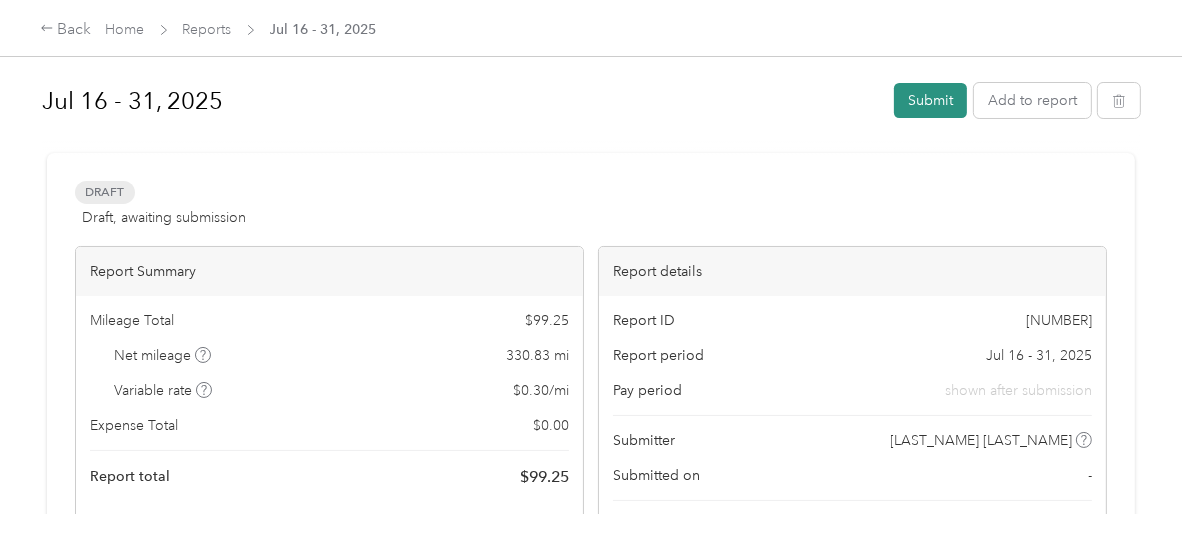 click on "Submit" at bounding box center [930, 100] 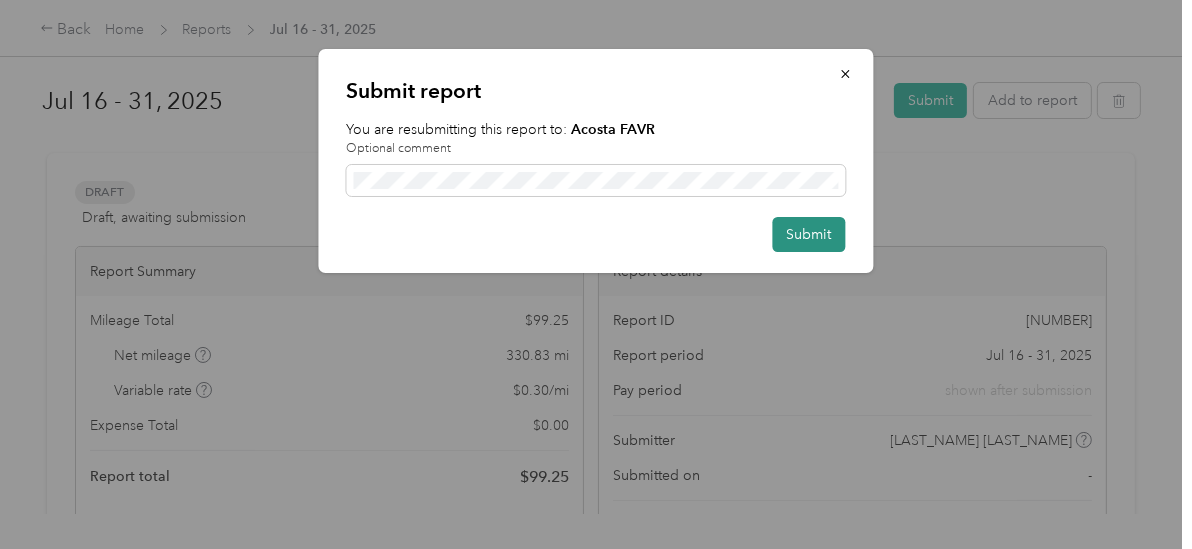 click on "Submit" at bounding box center [809, 234] 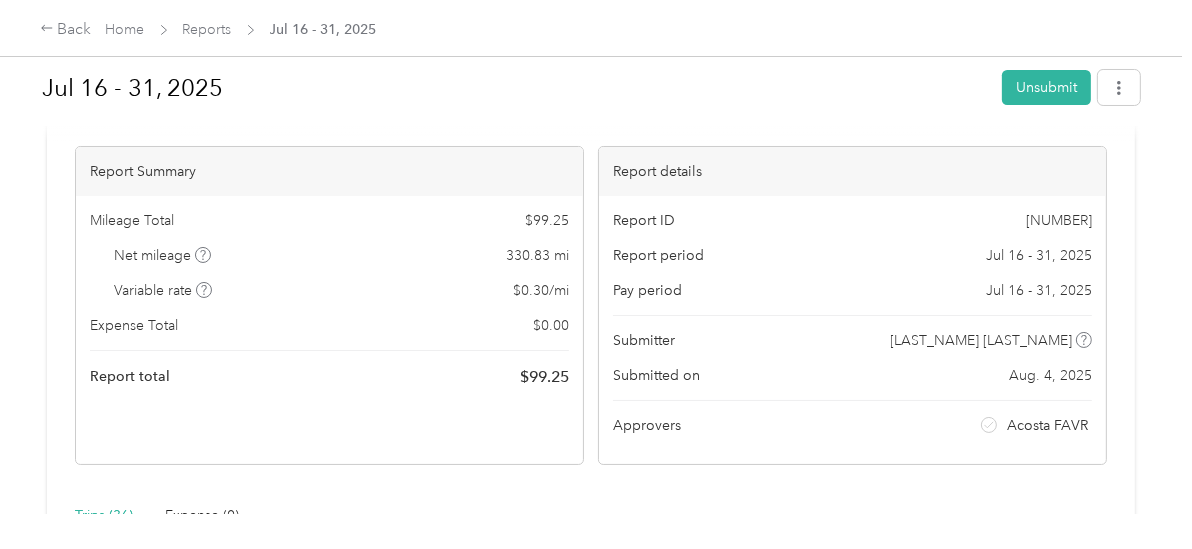 scroll, scrollTop: 0, scrollLeft: 0, axis: both 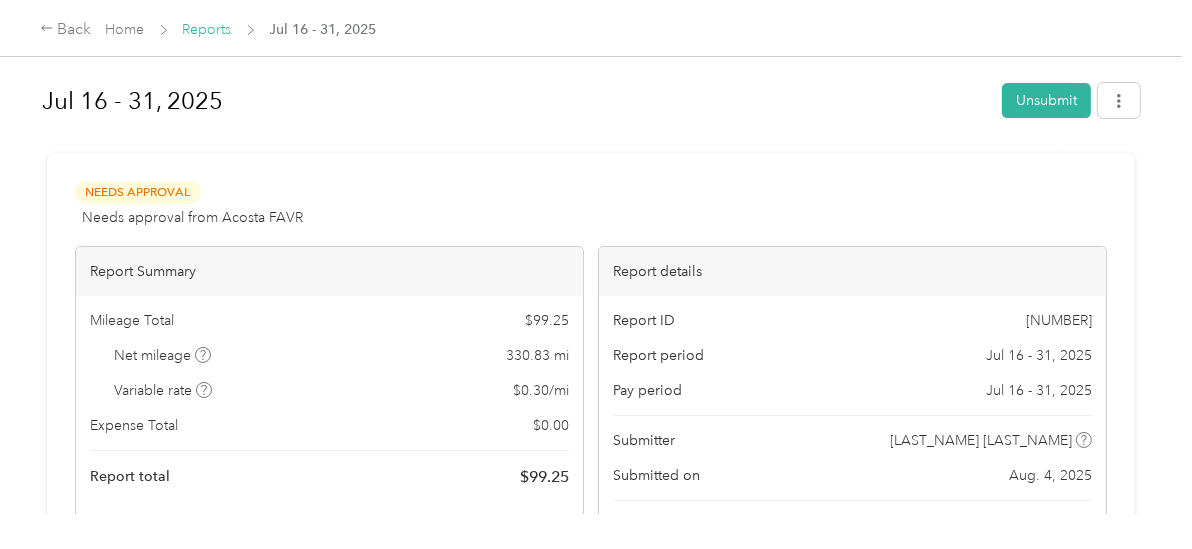 click on "Reports" at bounding box center (207, 29) 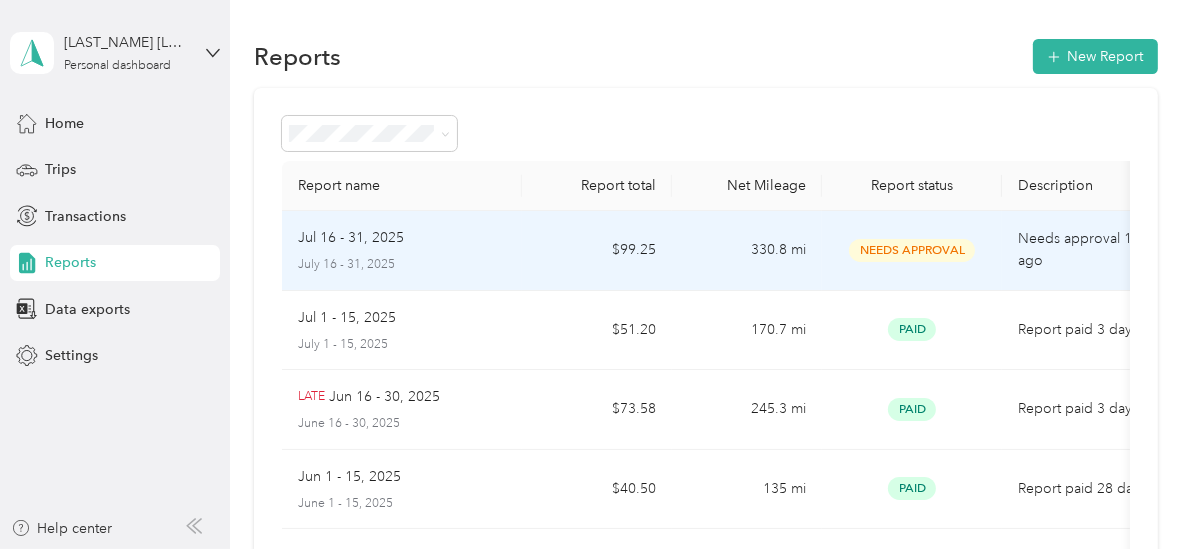click on "Jul 16 - 31, 2025" at bounding box center [402, 238] 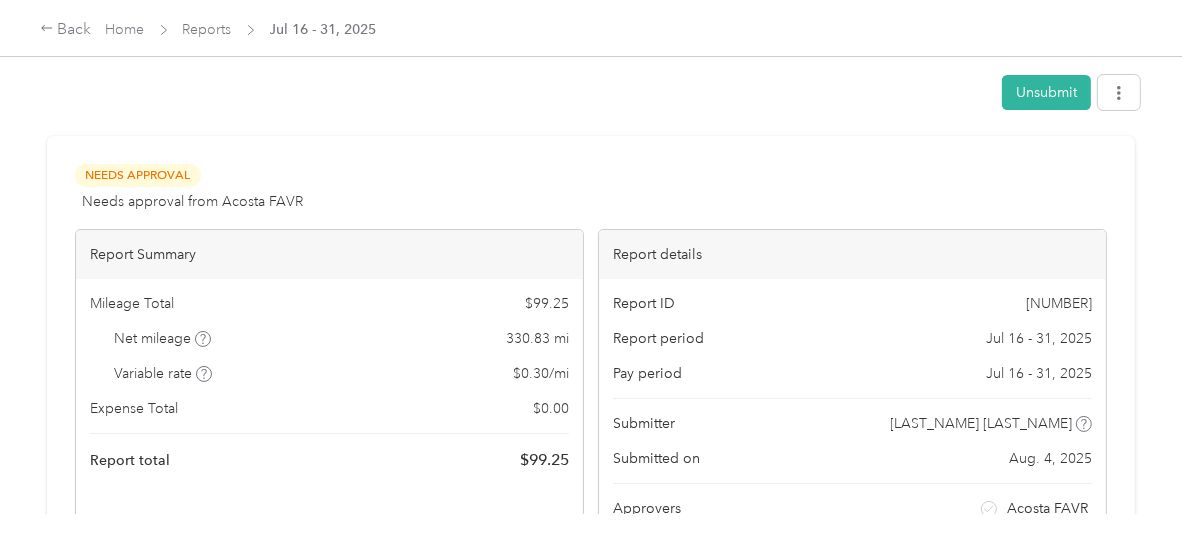 click on "Report Summary" at bounding box center [329, 254] 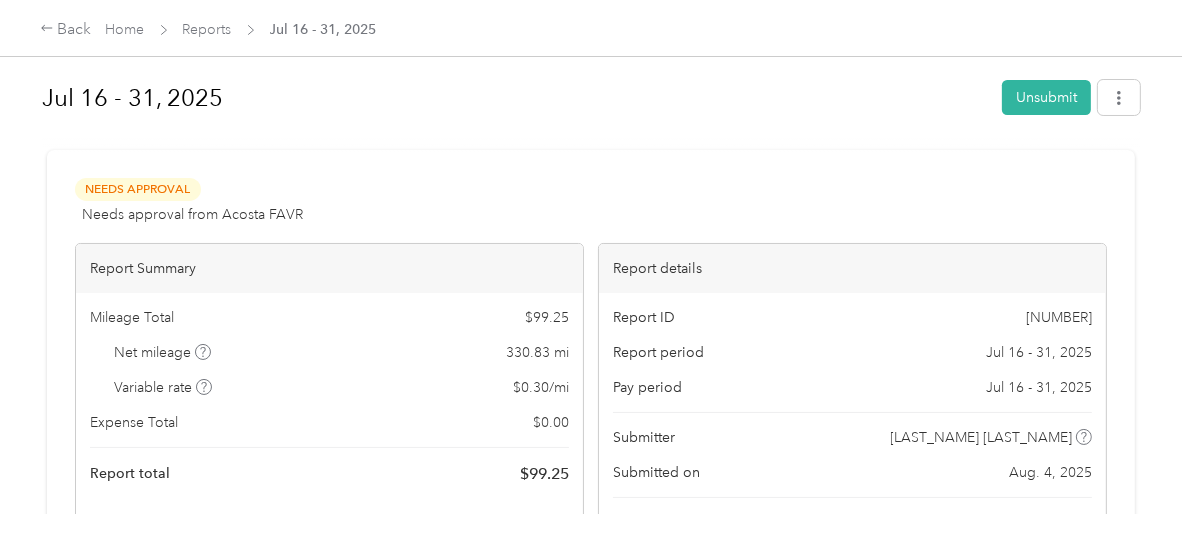 scroll, scrollTop: 0, scrollLeft: 0, axis: both 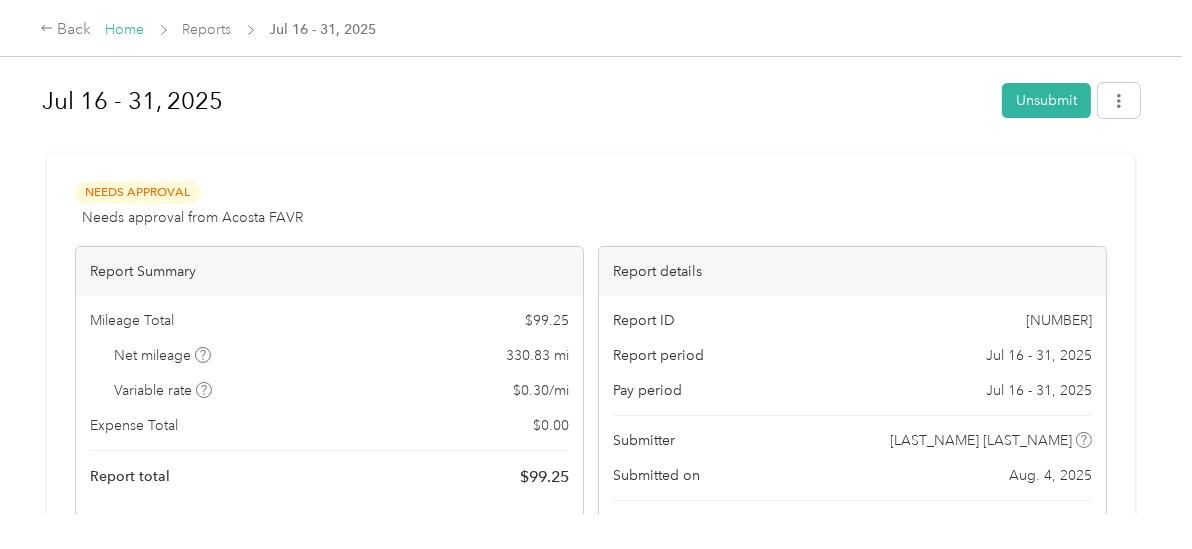 click on "Home" at bounding box center (125, 29) 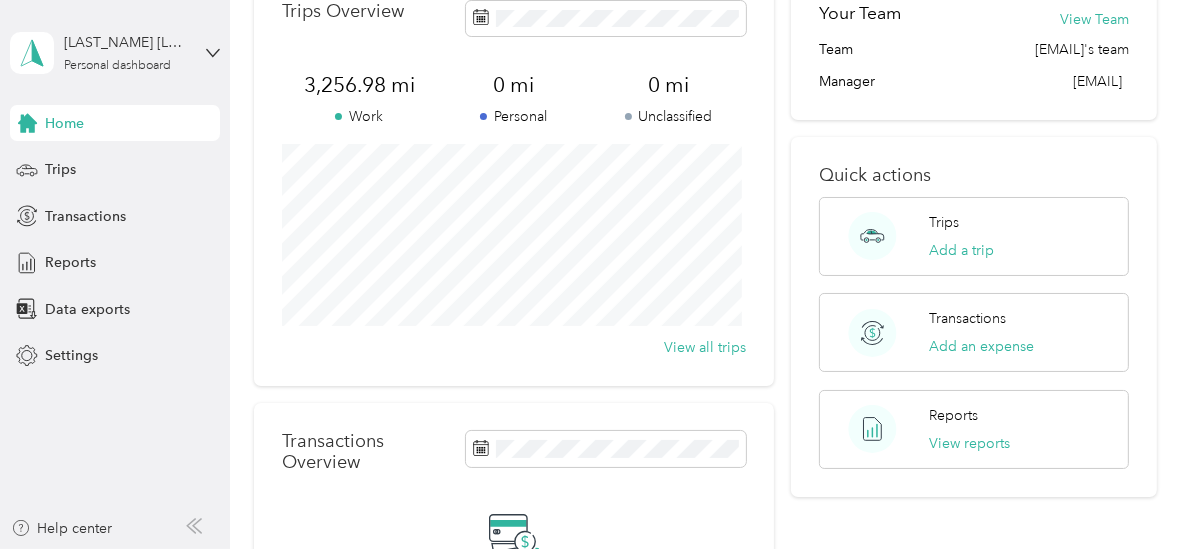 scroll, scrollTop: 0, scrollLeft: 0, axis: both 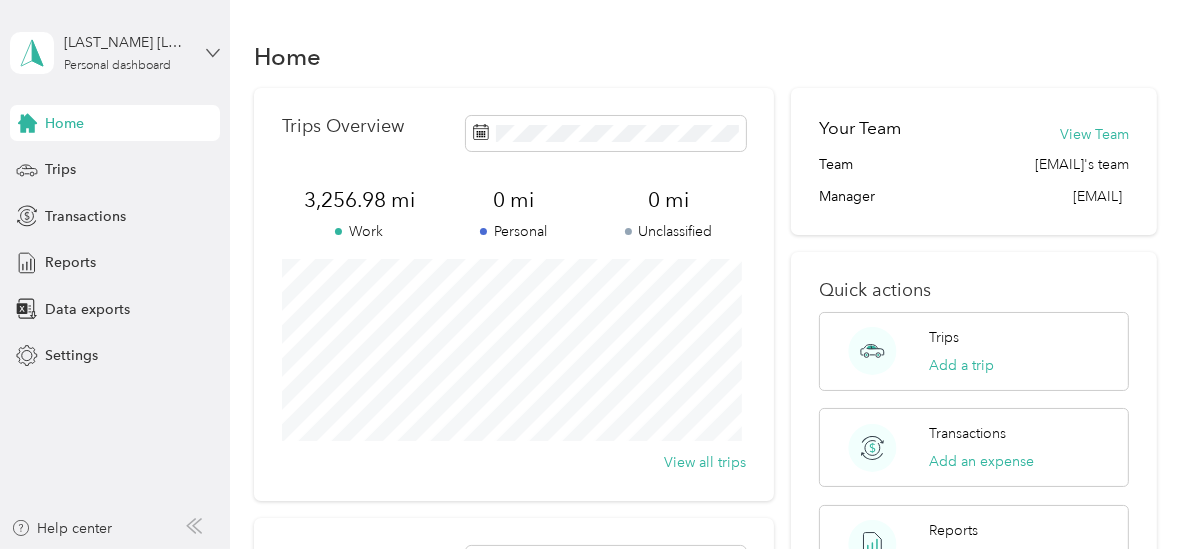 click 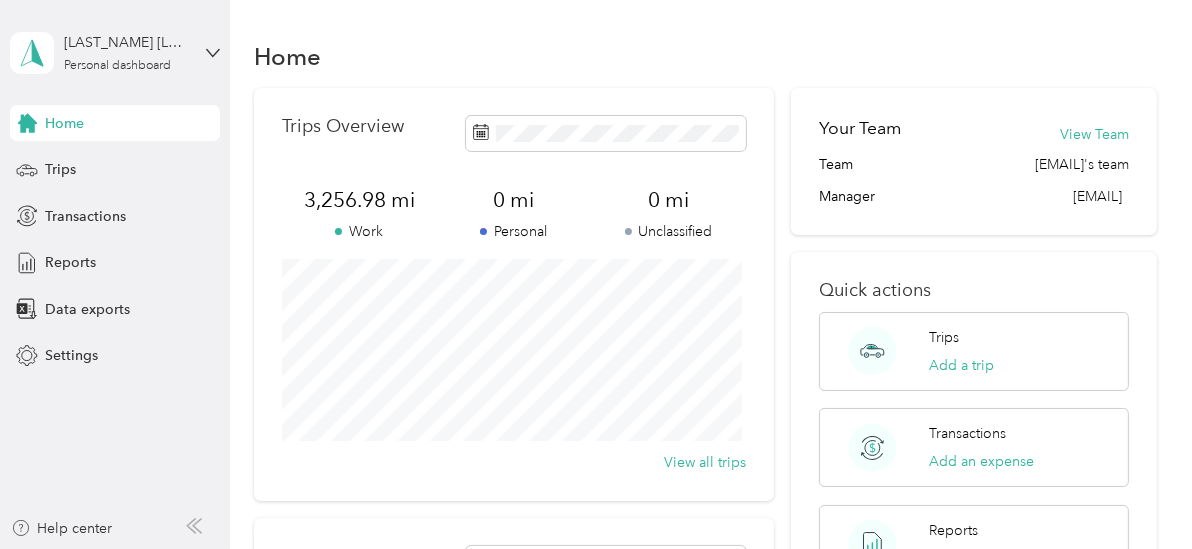 click on "Log out" at bounding box center (66, 163) 